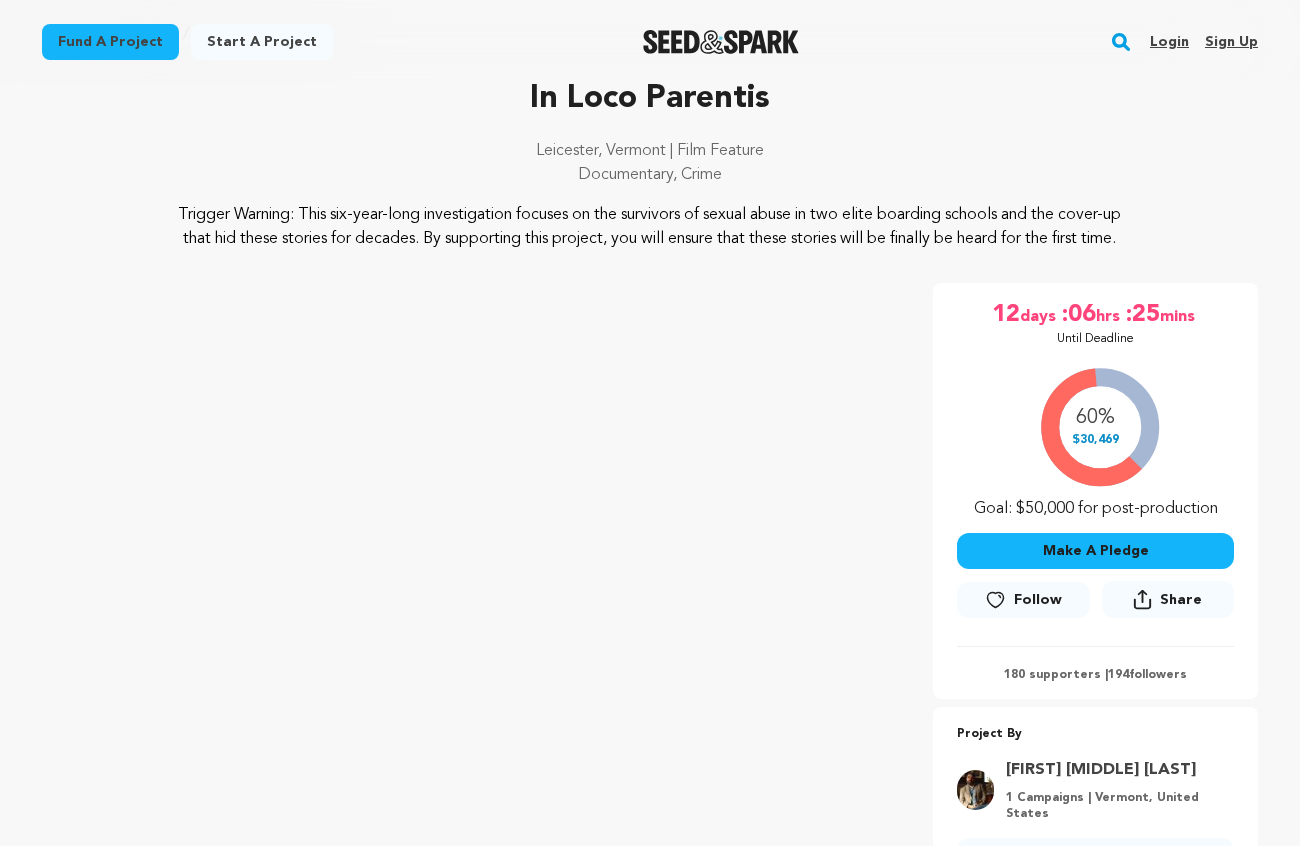 scroll, scrollTop: 103, scrollLeft: 0, axis: vertical 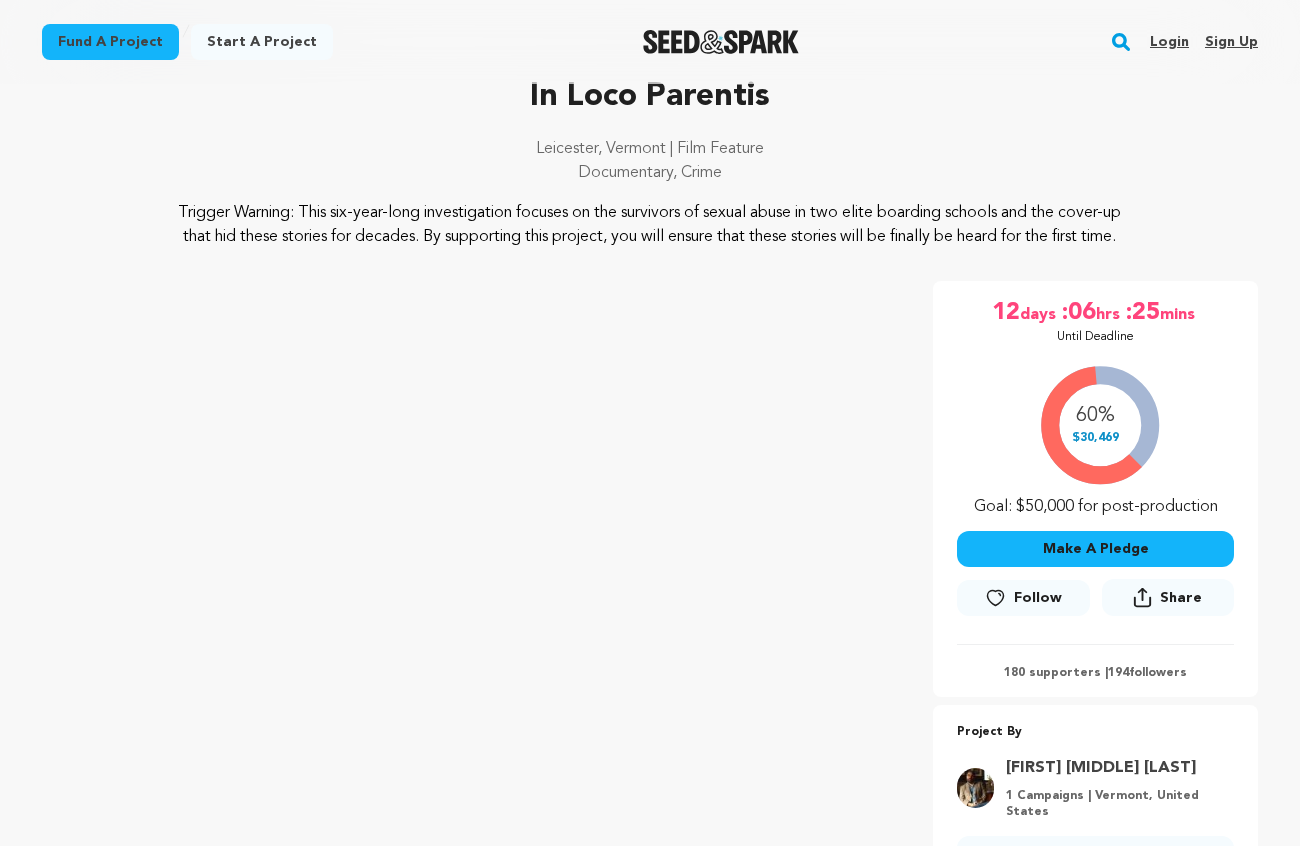 click on "Make A Pledge" at bounding box center (1095, 549) 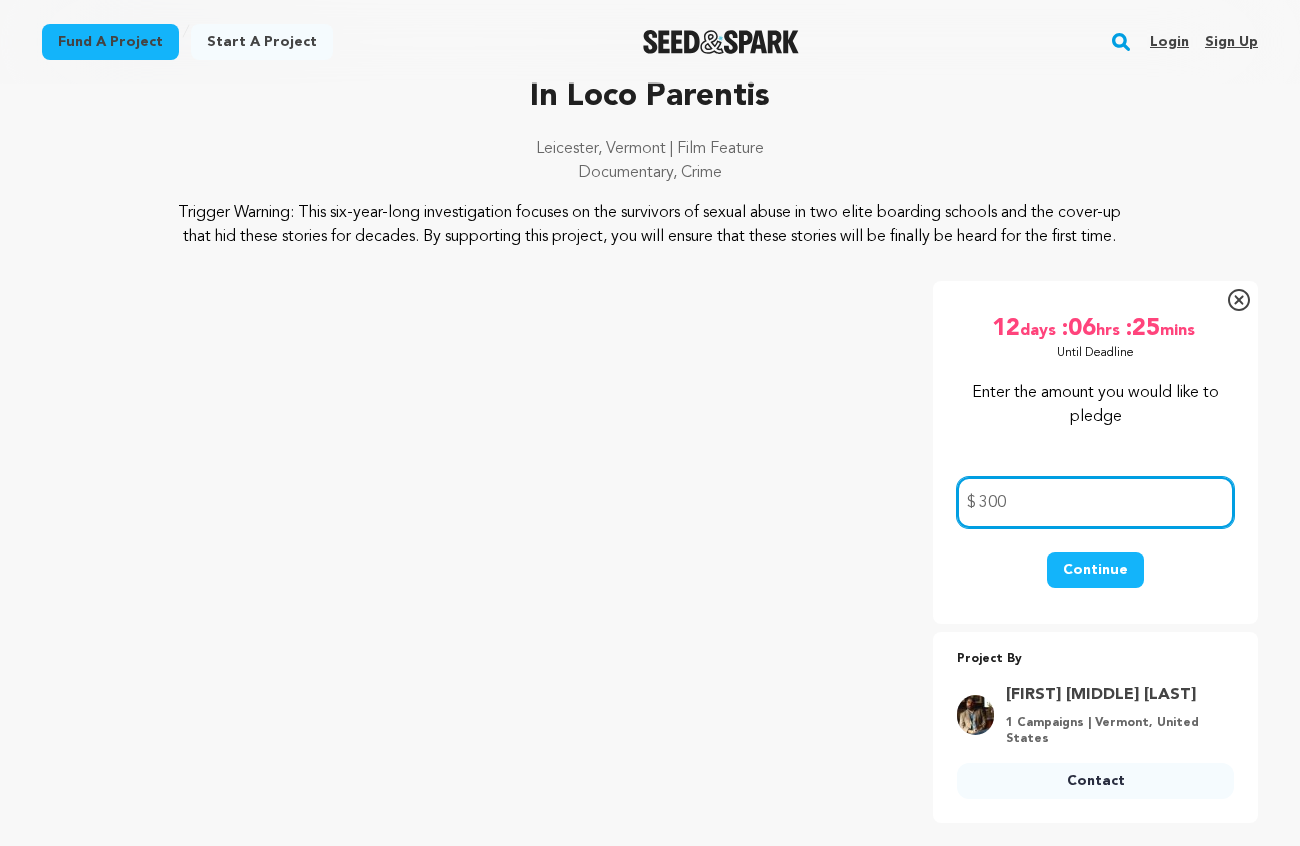 type on "300" 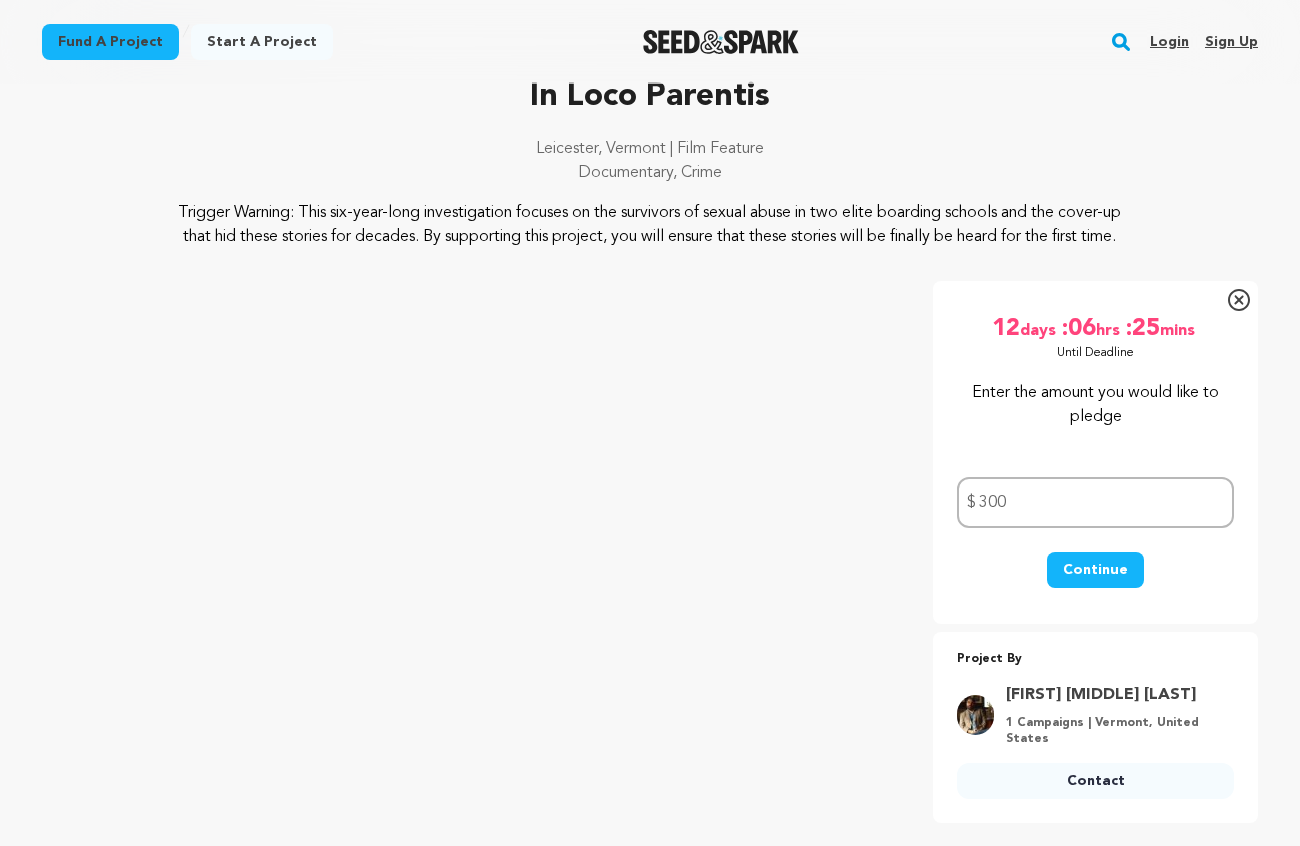 click on "Continue" at bounding box center (1095, 570) 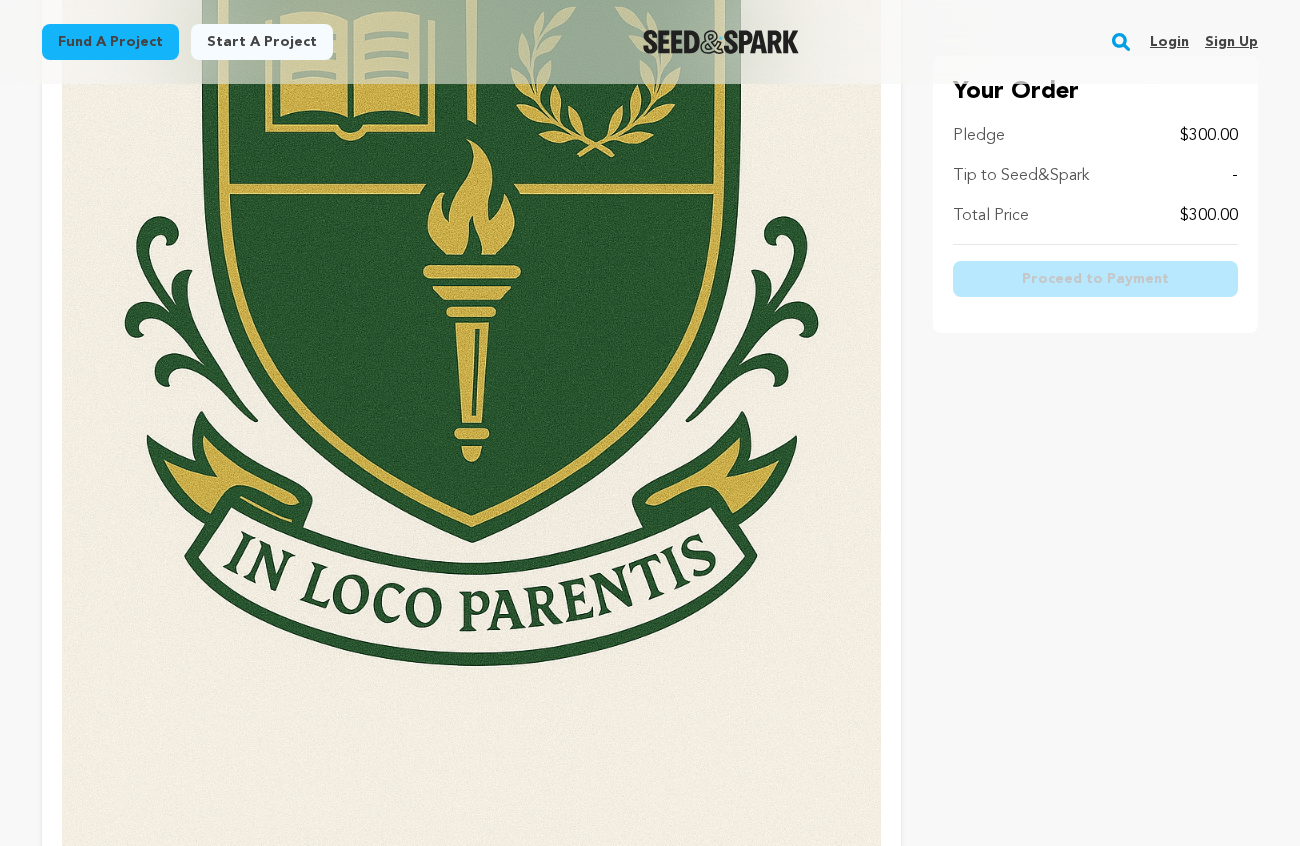 scroll, scrollTop: 2628, scrollLeft: 0, axis: vertical 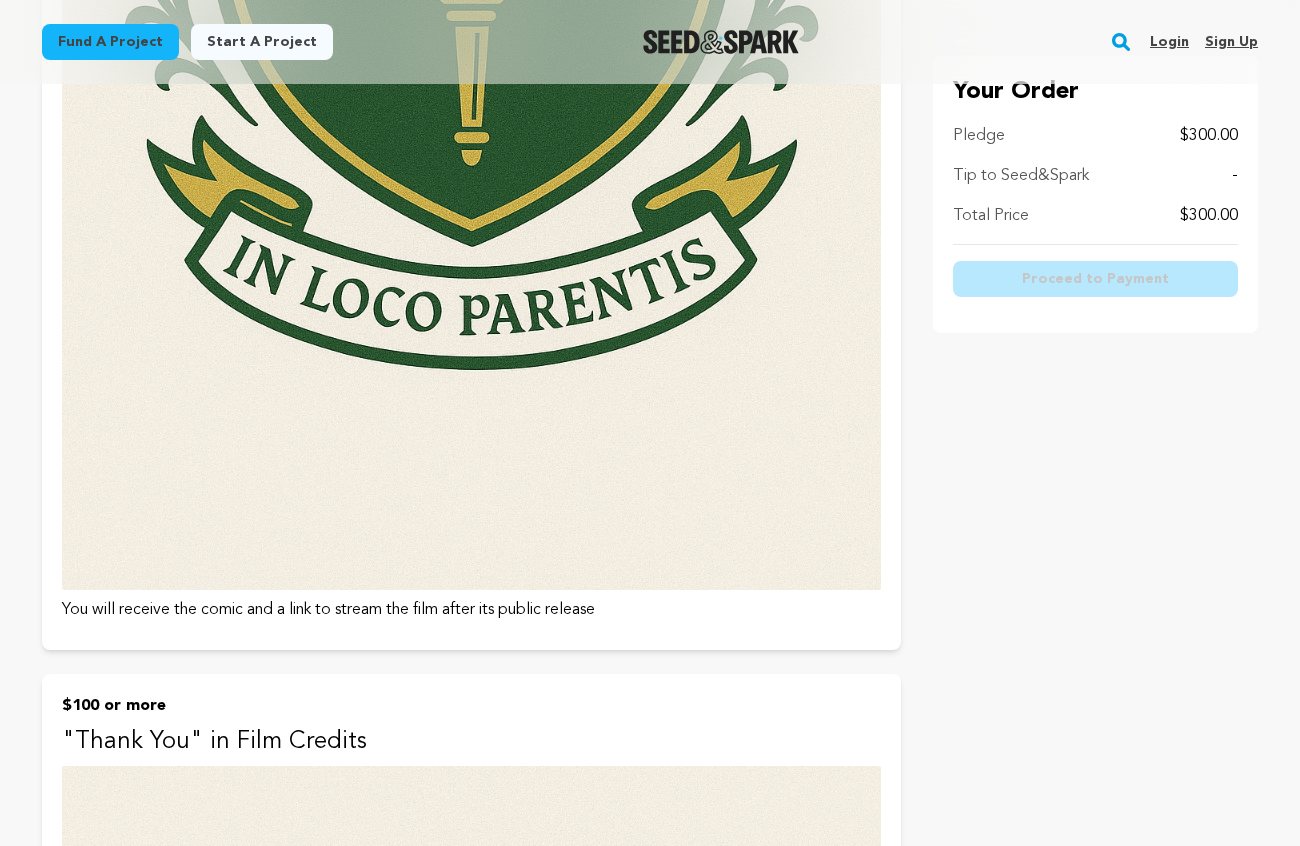 click at bounding box center (471, -25) 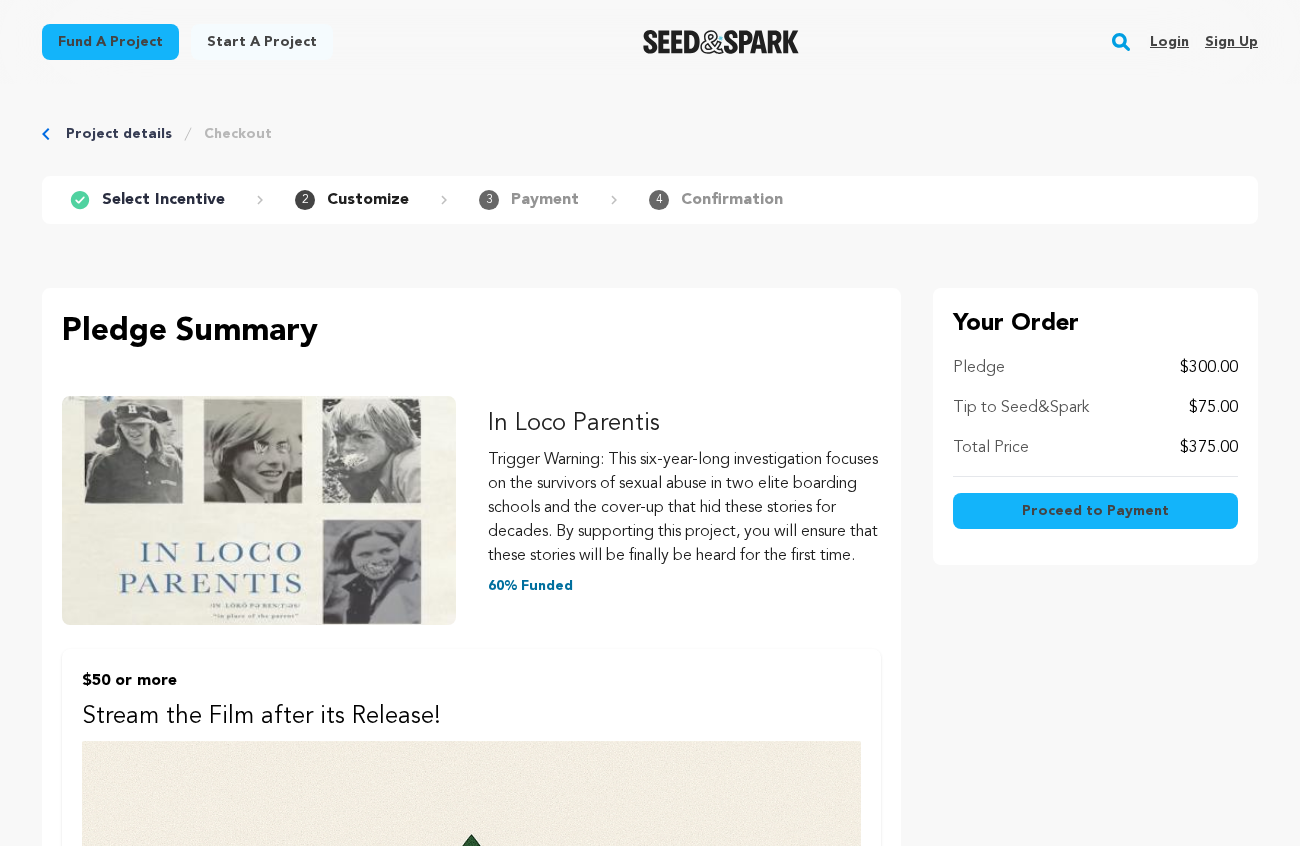 scroll, scrollTop: 0, scrollLeft: 0, axis: both 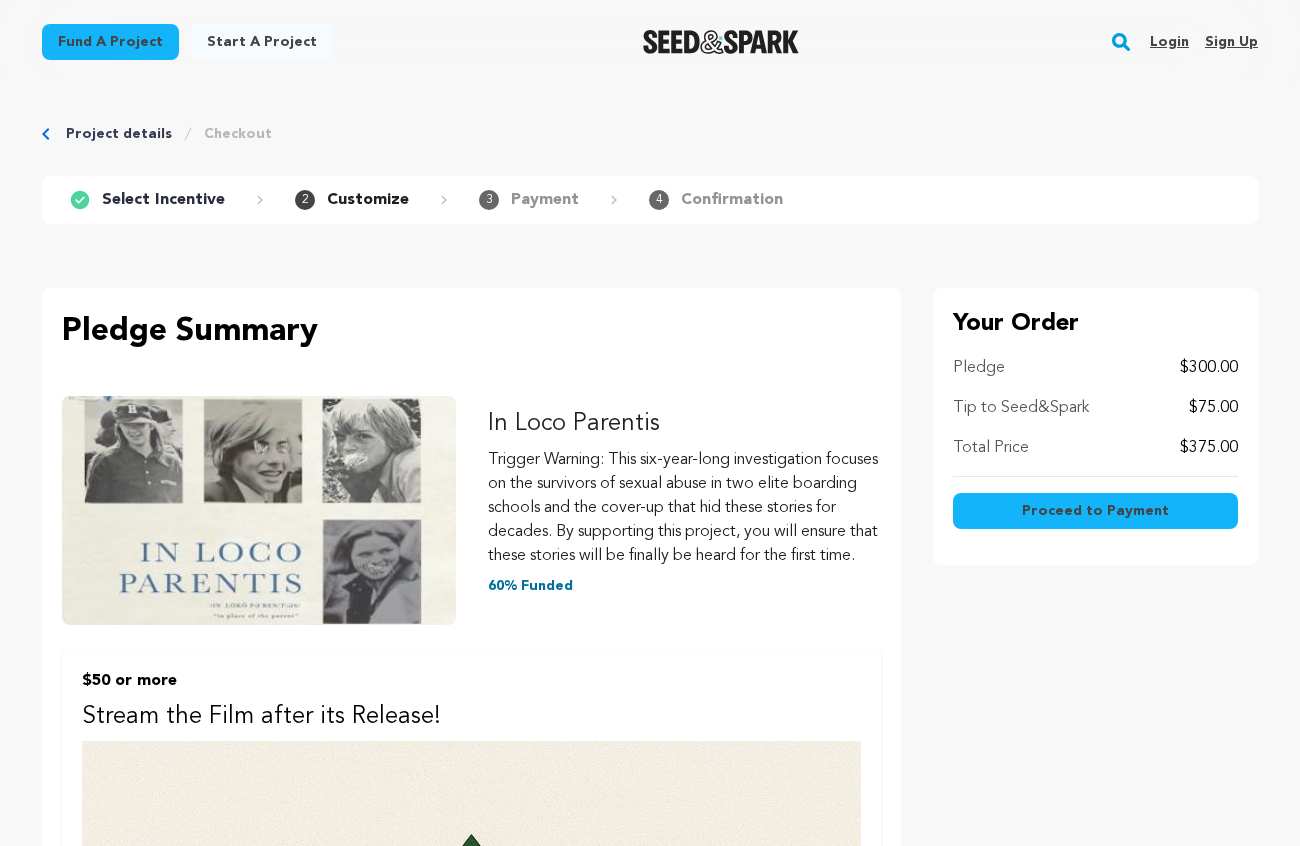 click 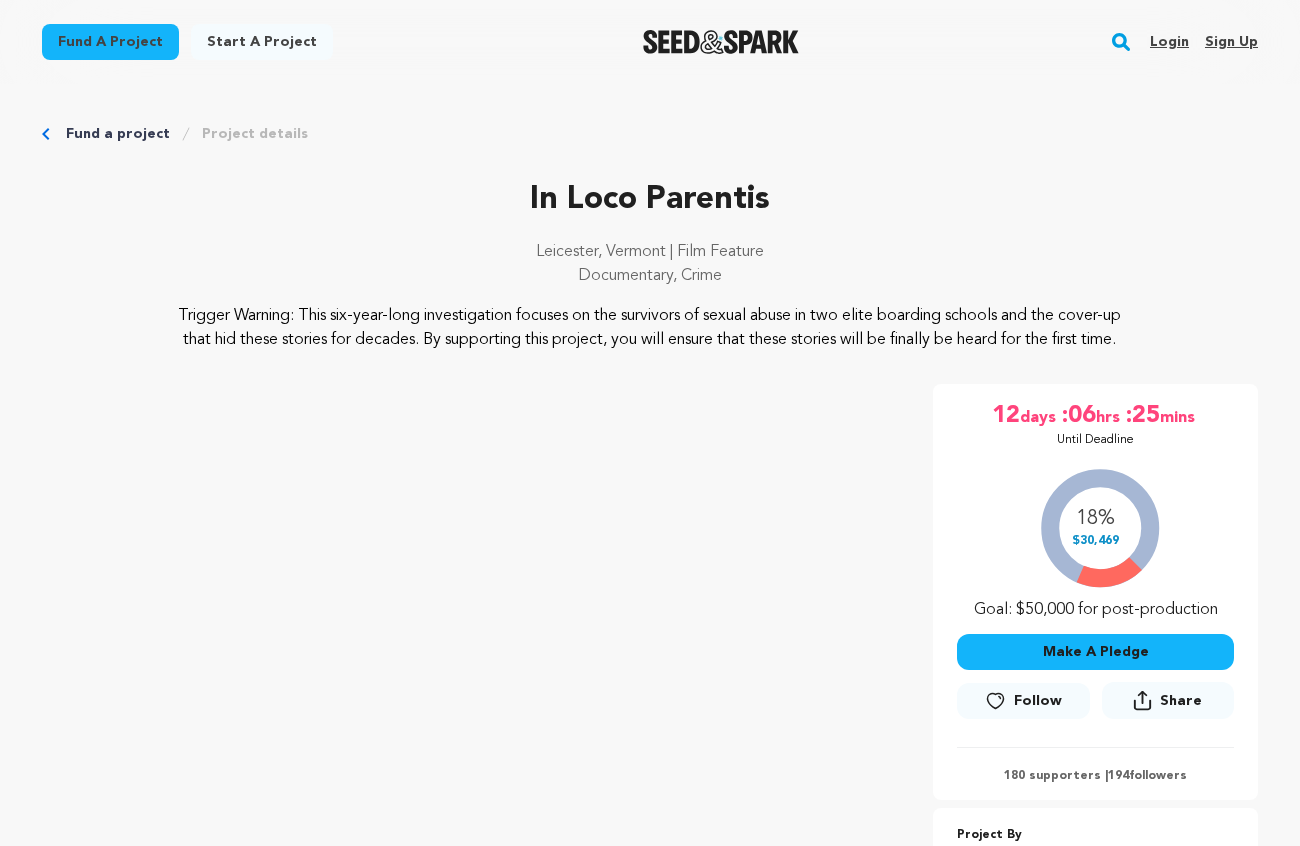 scroll, scrollTop: 0, scrollLeft: 0, axis: both 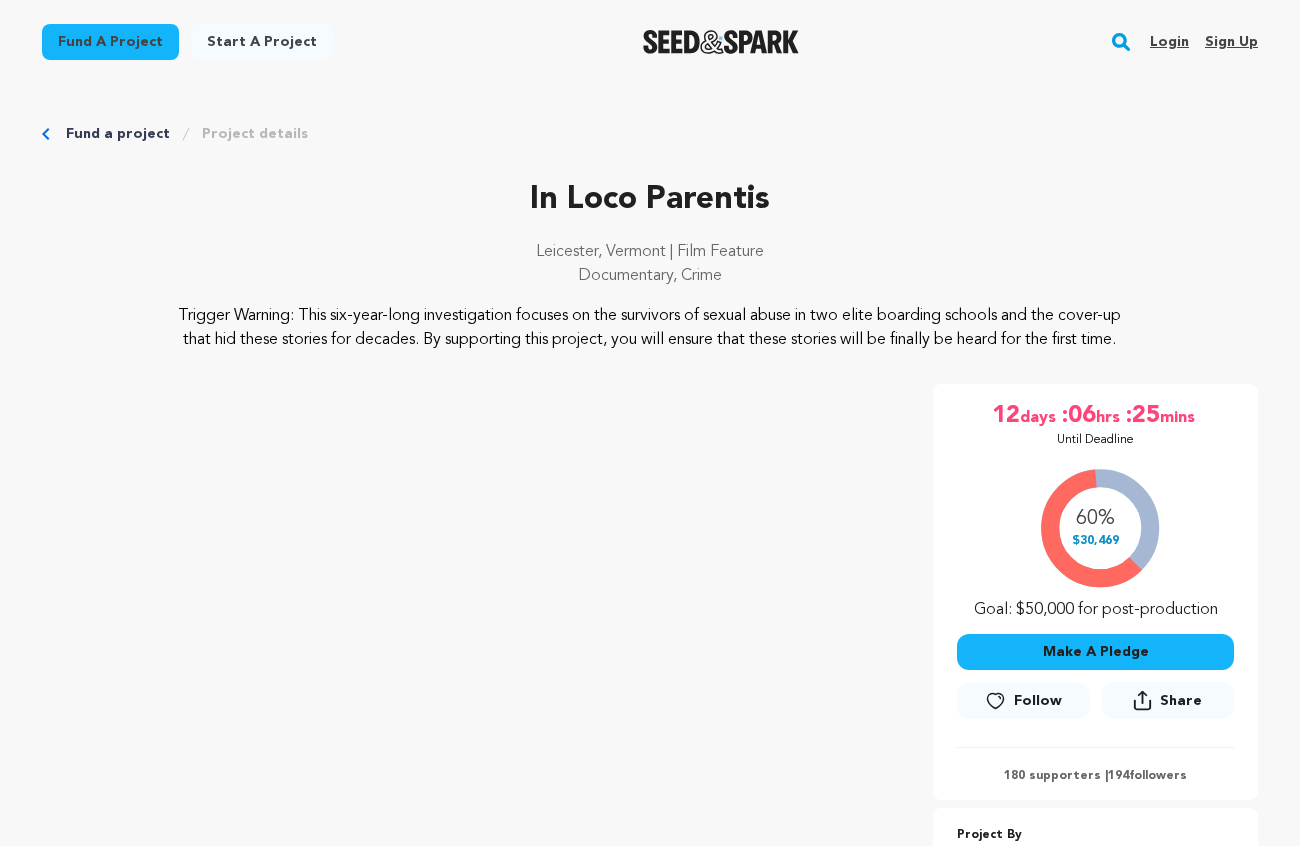 click on "Make A Pledge" at bounding box center (1095, 652) 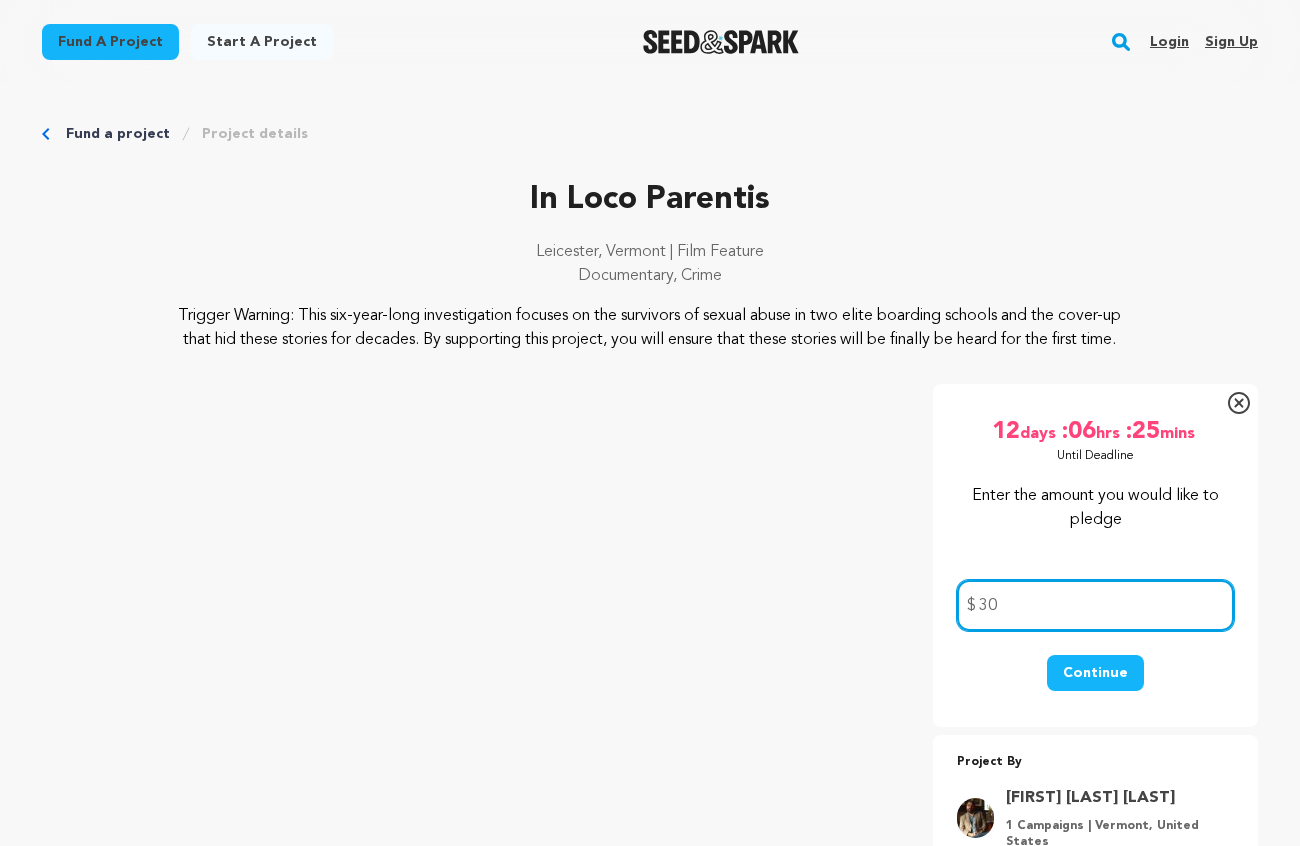 type on "300" 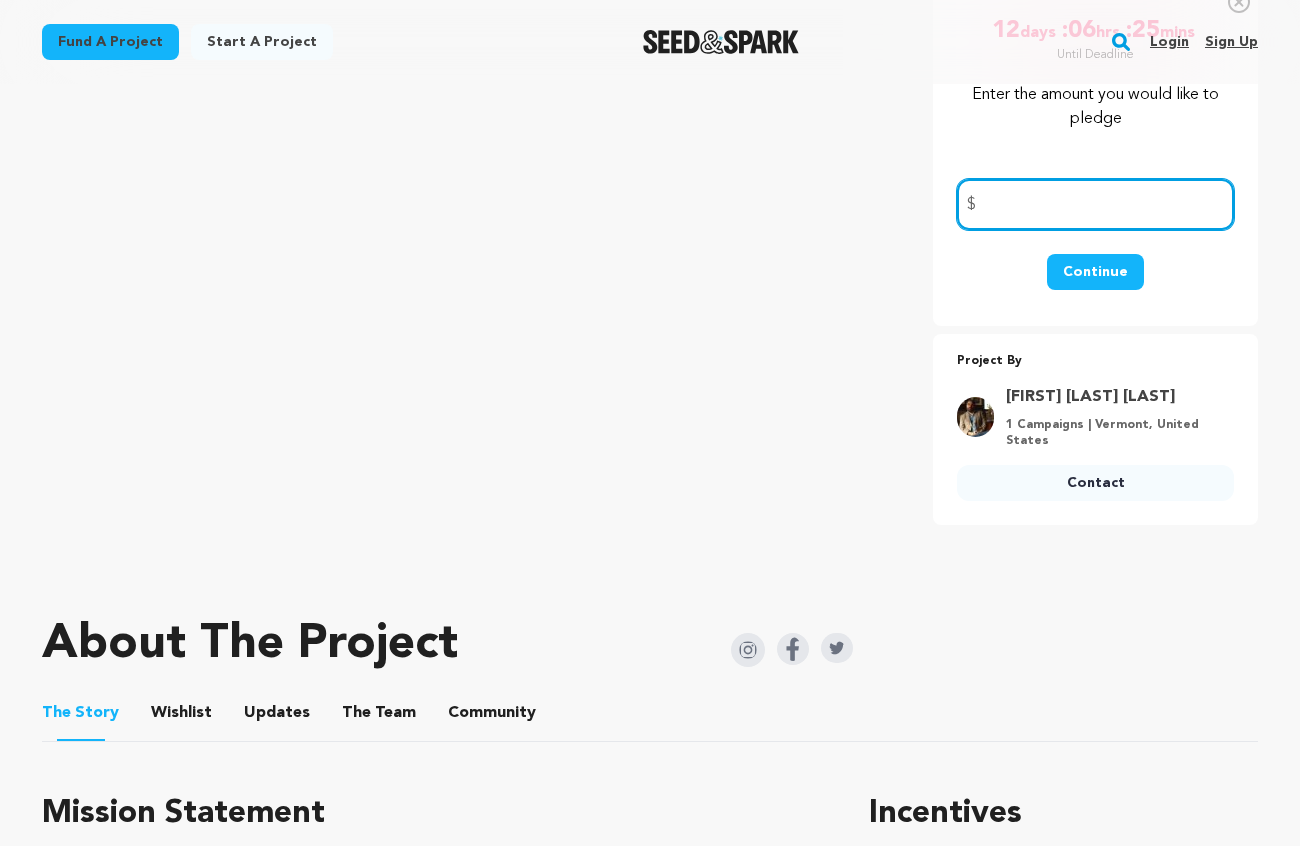 scroll, scrollTop: 399, scrollLeft: 0, axis: vertical 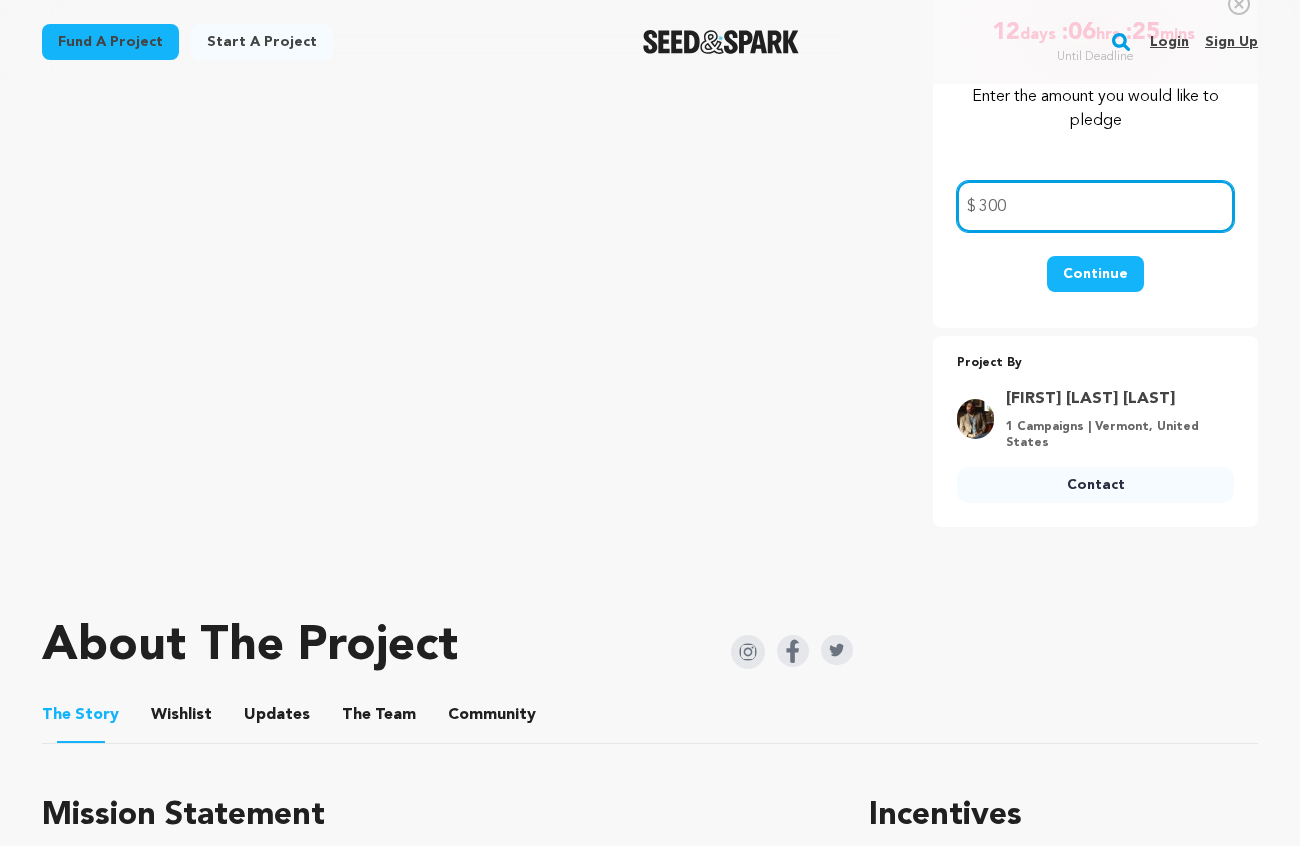 type on "300" 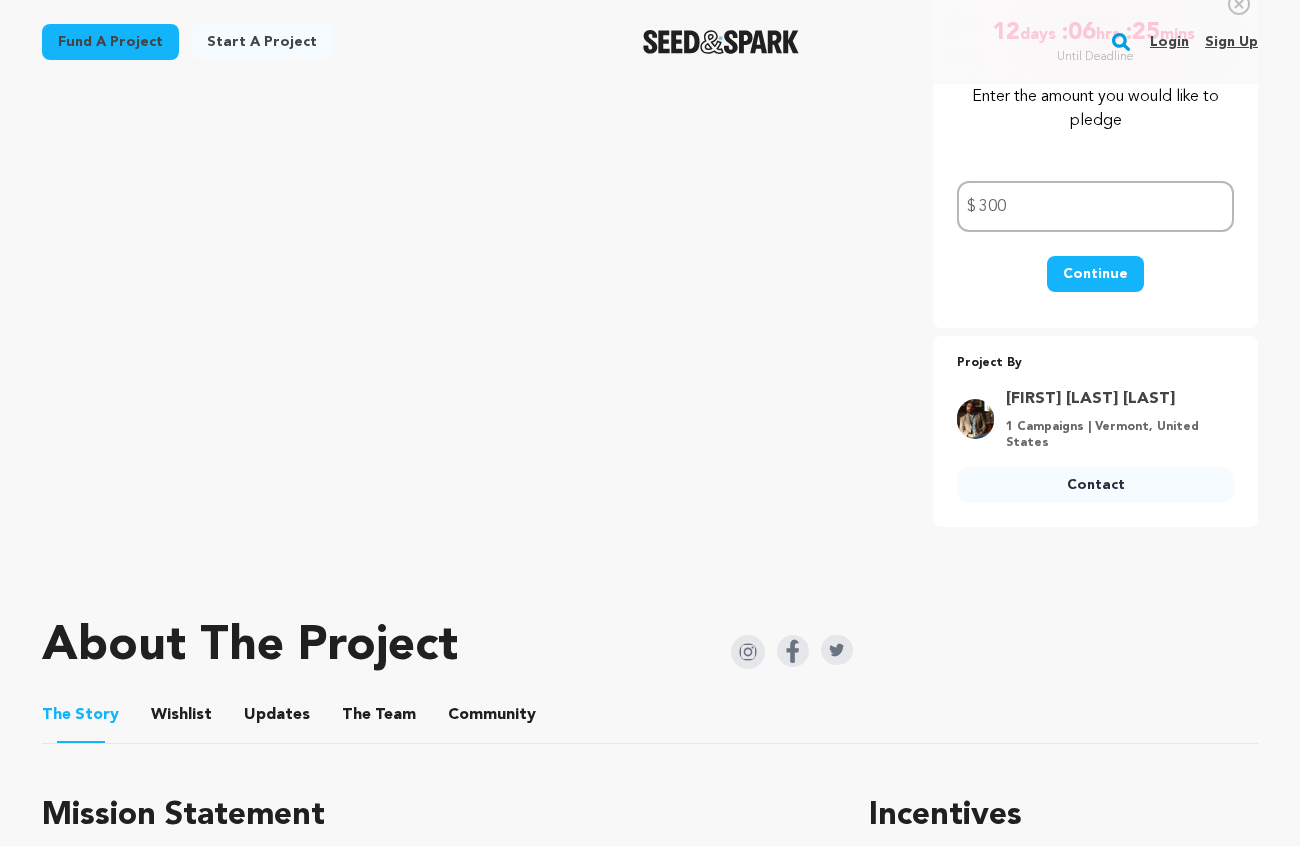 click on "Continue" at bounding box center (1095, 274) 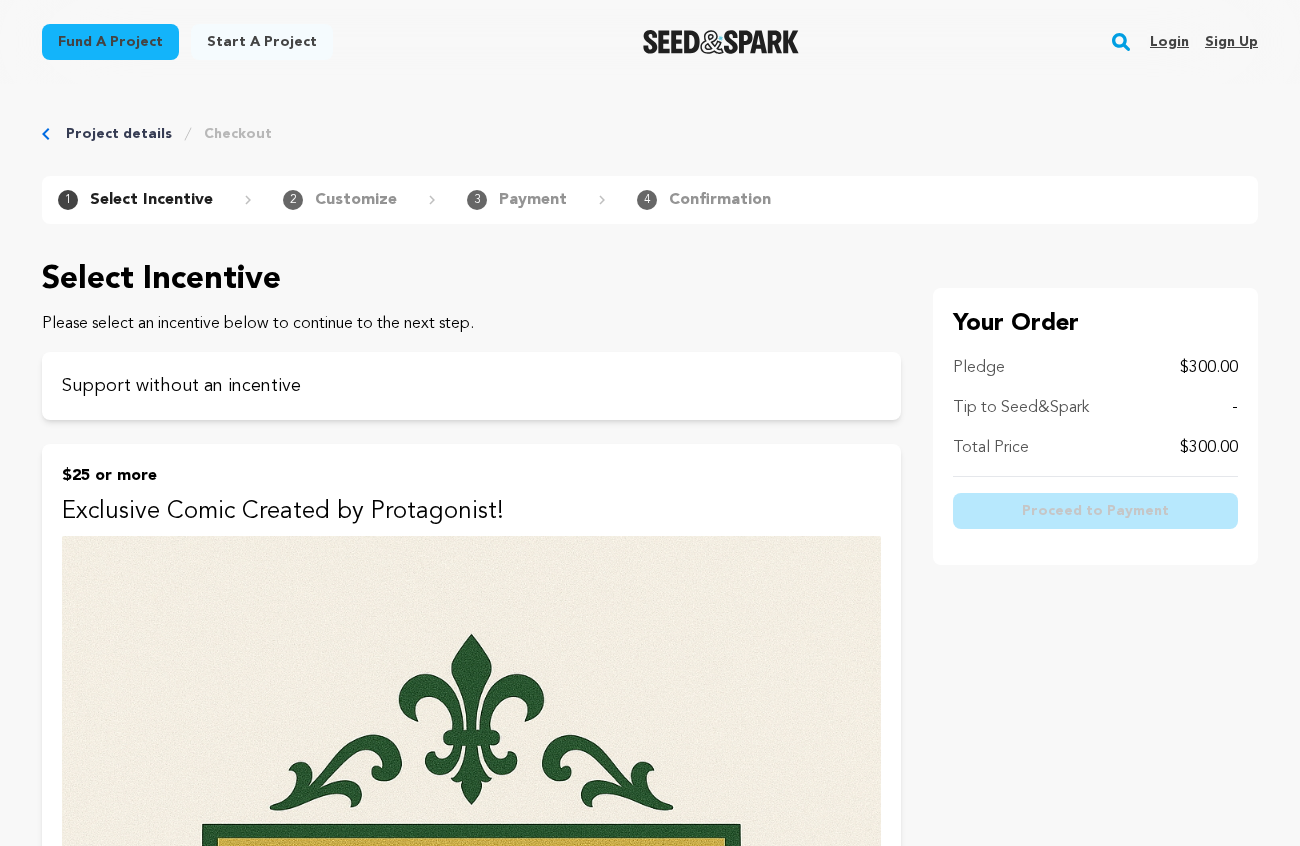 scroll, scrollTop: 0, scrollLeft: 0, axis: both 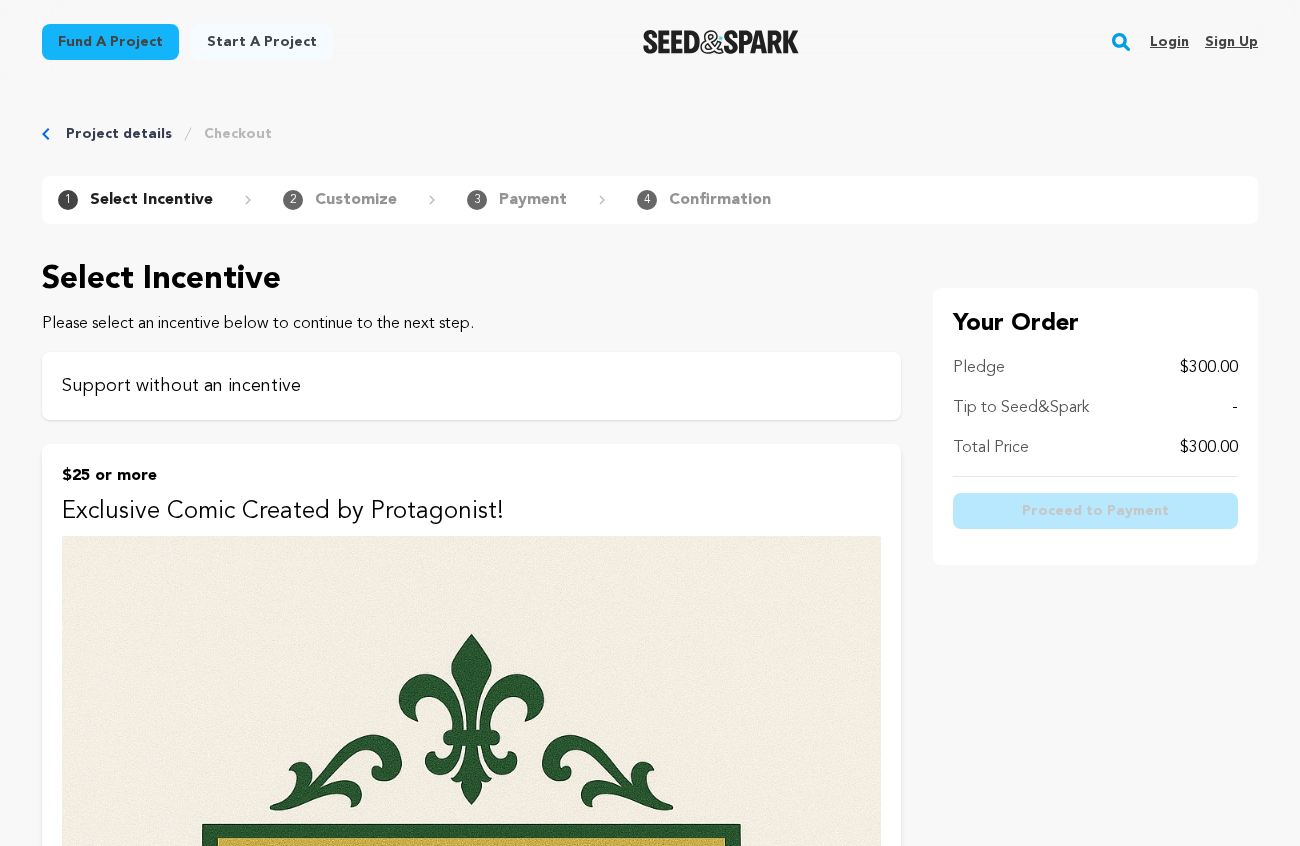 click on "Support without an incentive" at bounding box center [471, 386] 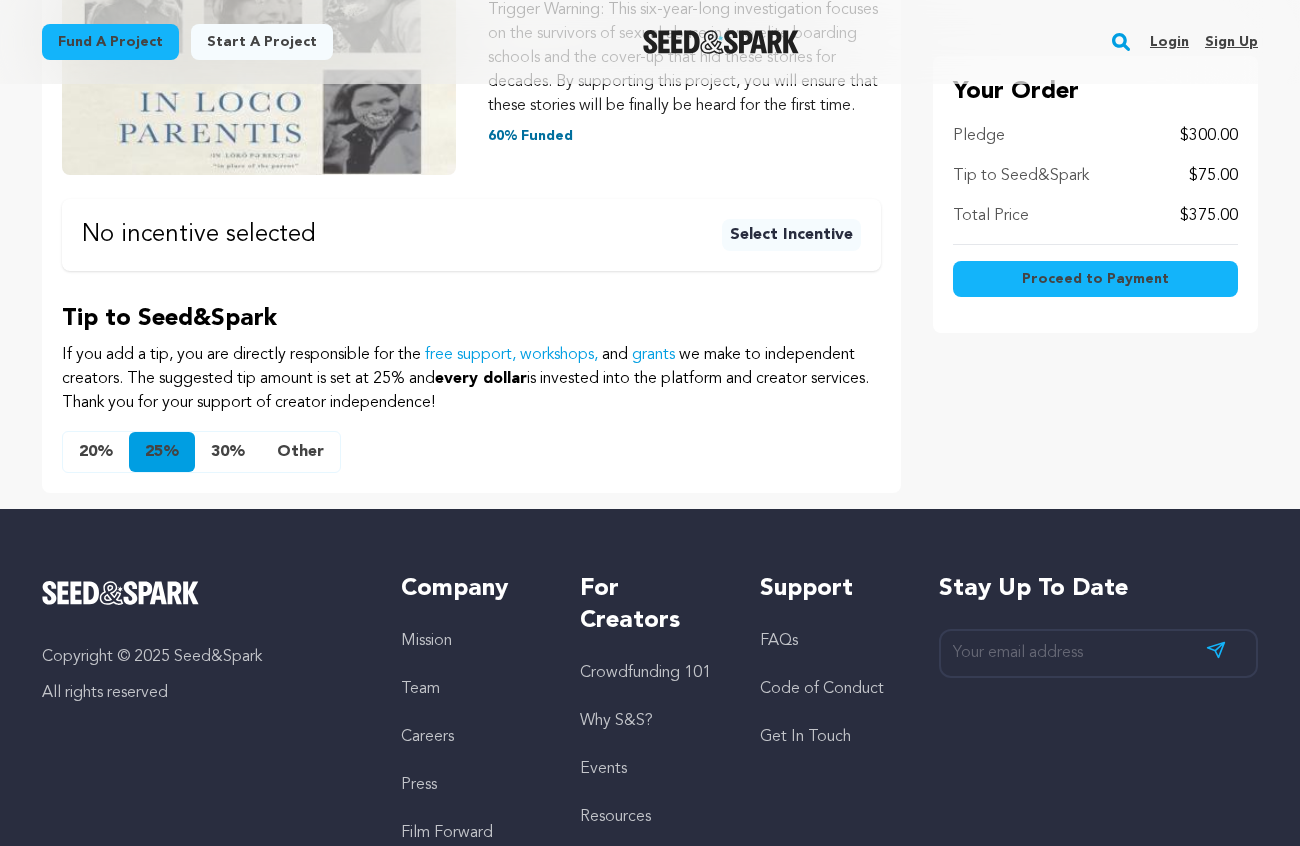 scroll, scrollTop: 452, scrollLeft: 0, axis: vertical 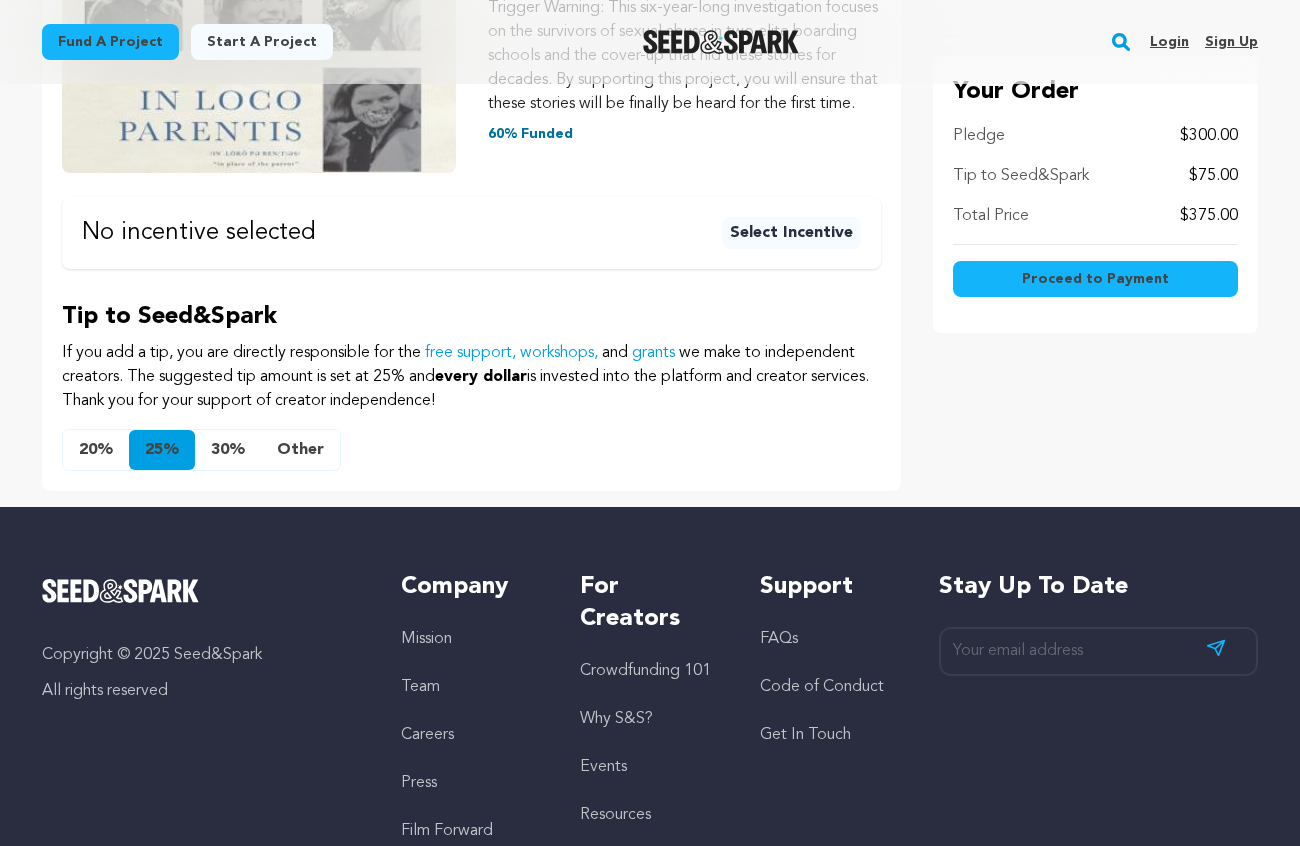 click on "Other" at bounding box center [300, 450] 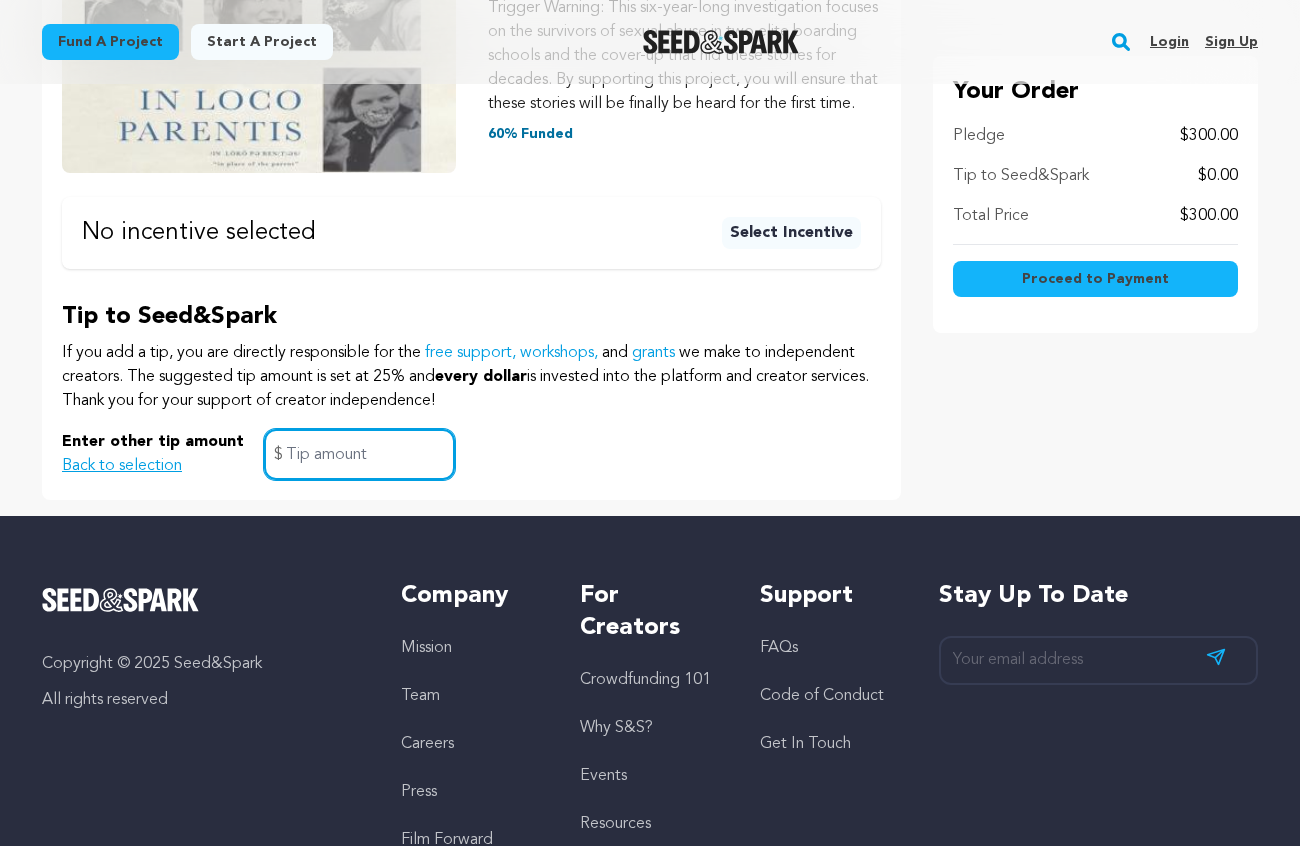 click at bounding box center [359, 454] 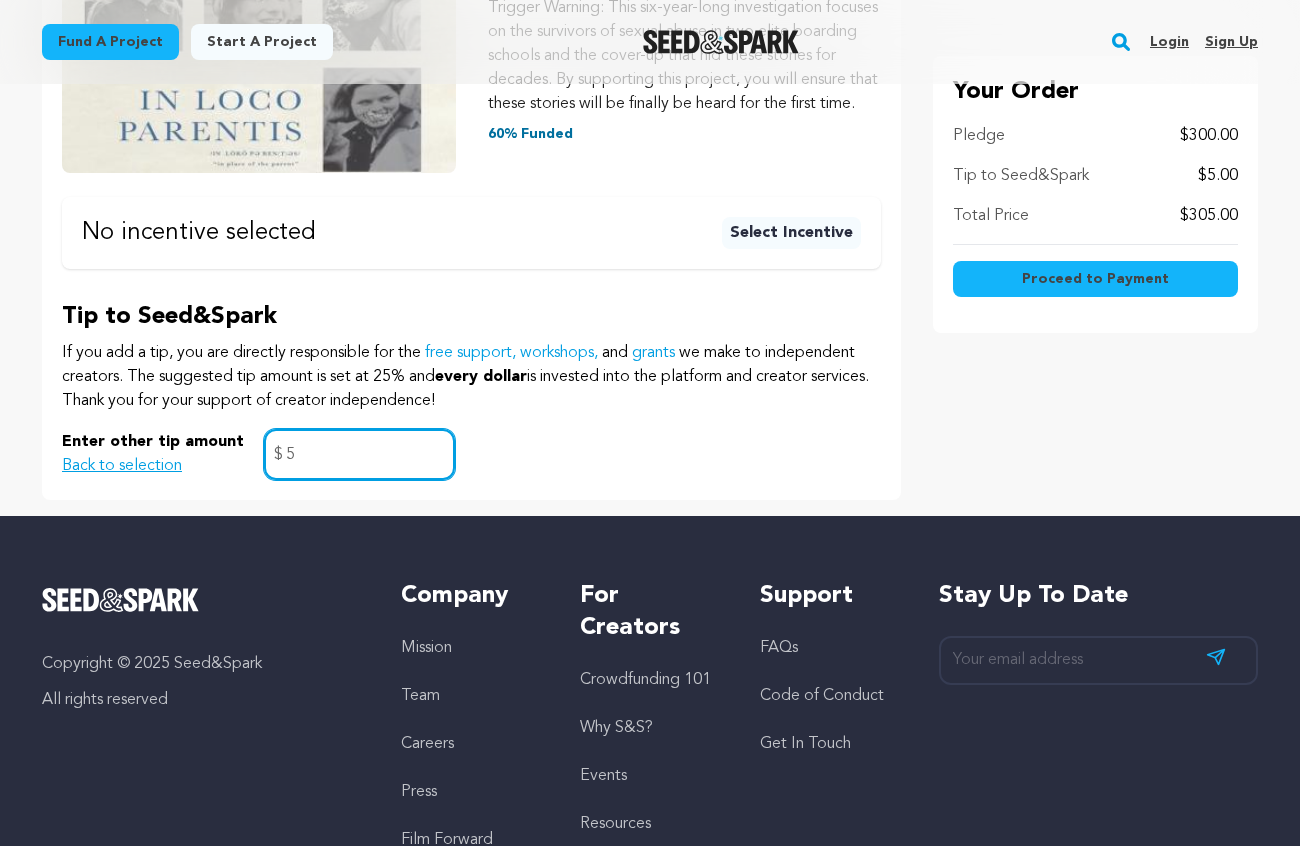 type on "5" 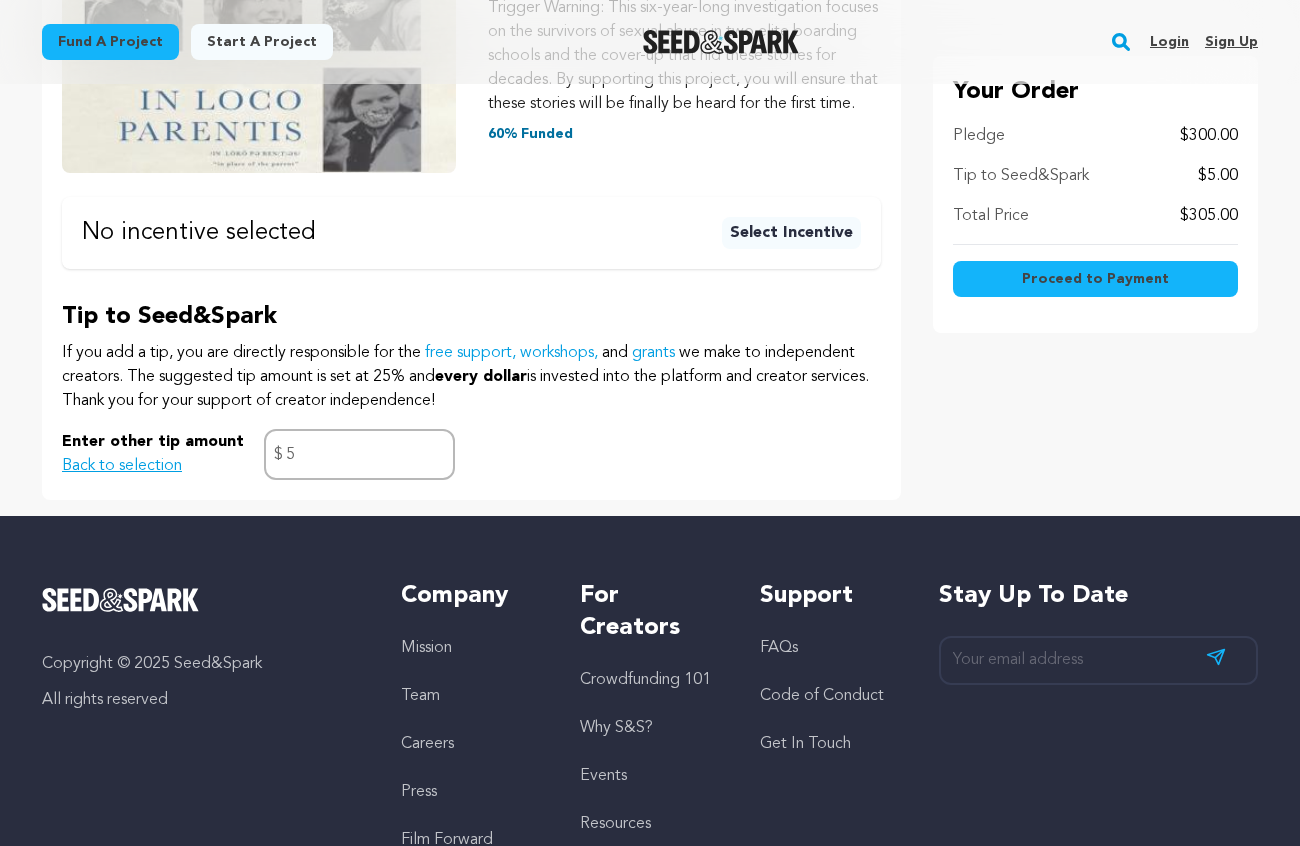 click on "Project details
Checkout
1
Select Incentive
2
Customize
3
Payment
4" at bounding box center [650, 74] 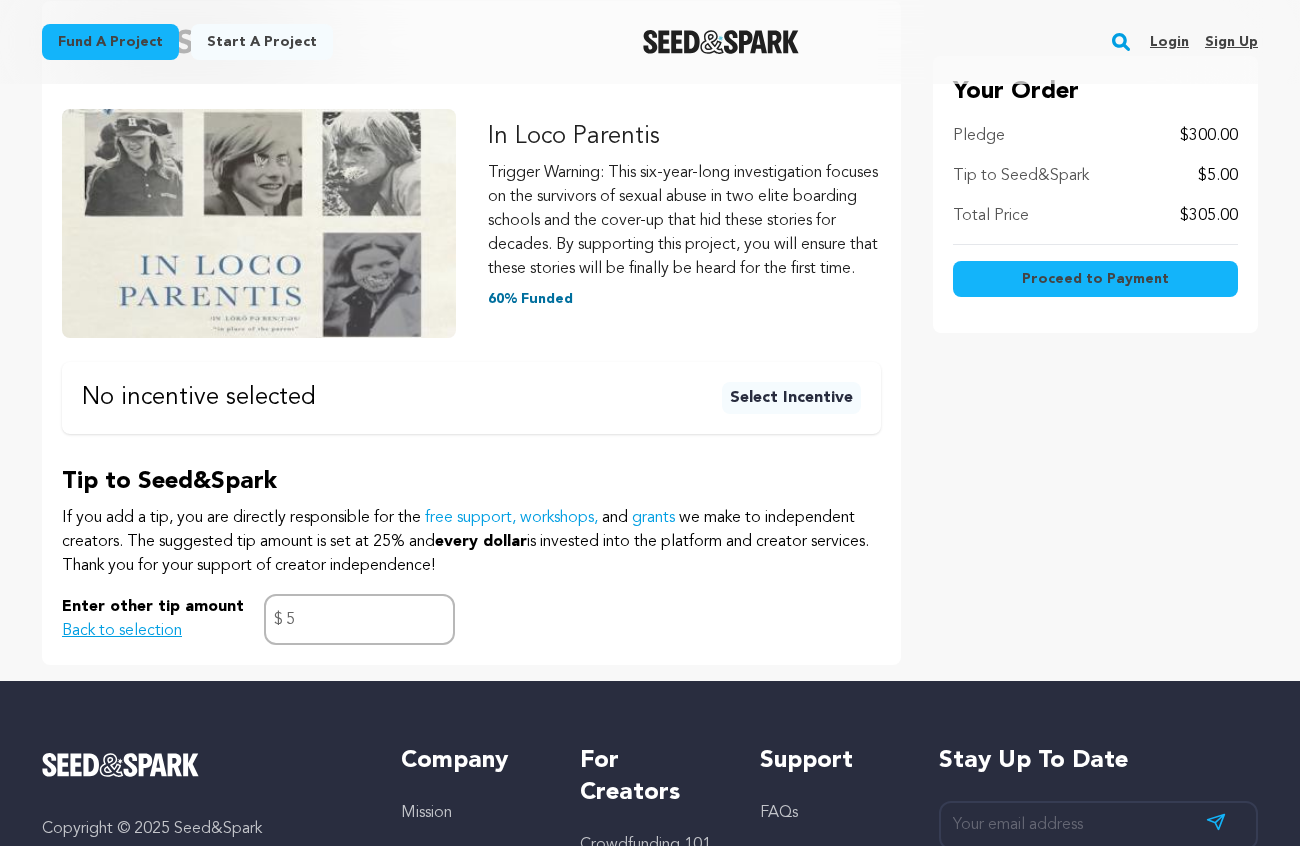 scroll, scrollTop: 285, scrollLeft: 0, axis: vertical 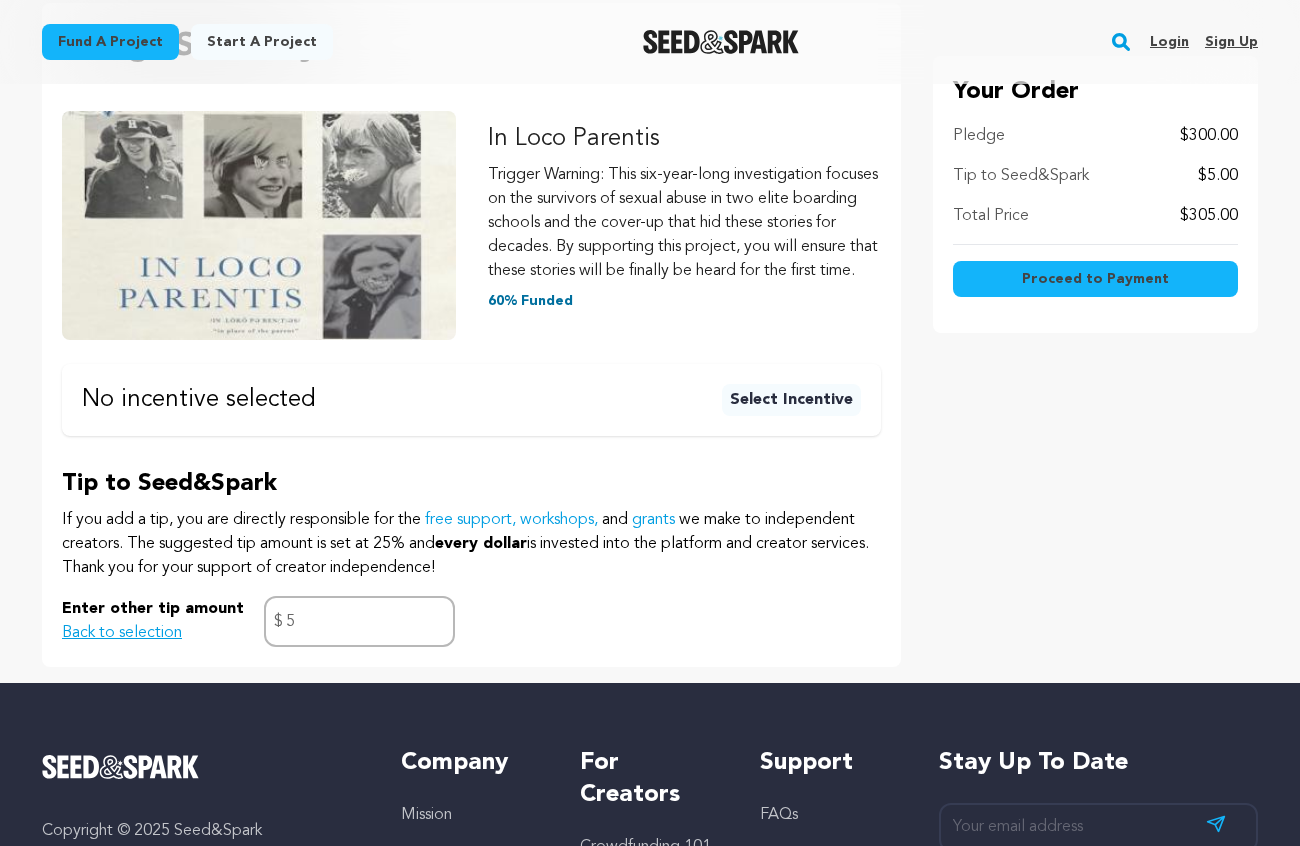 click on "Proceed to Payment" at bounding box center [1095, 279] 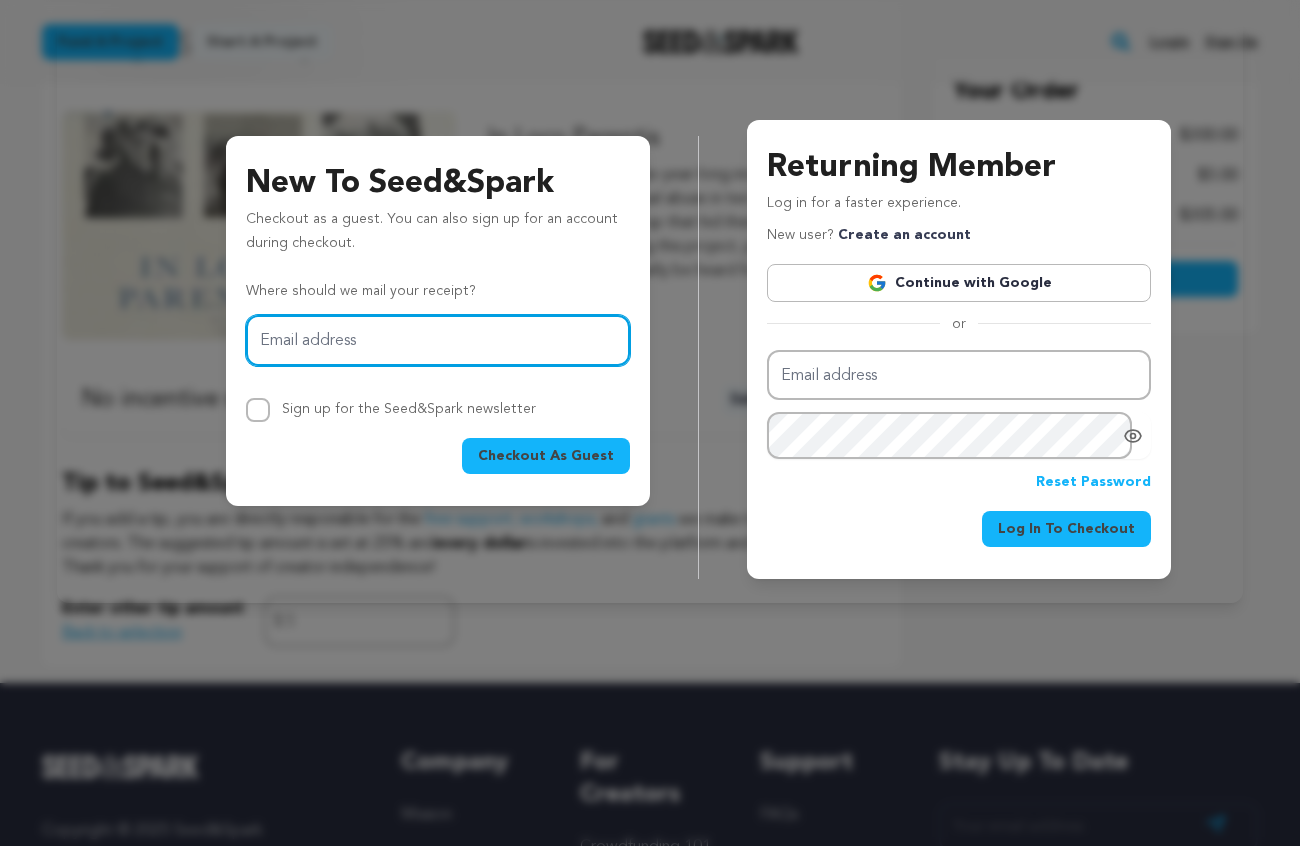 click on "Email address" at bounding box center [438, 340] 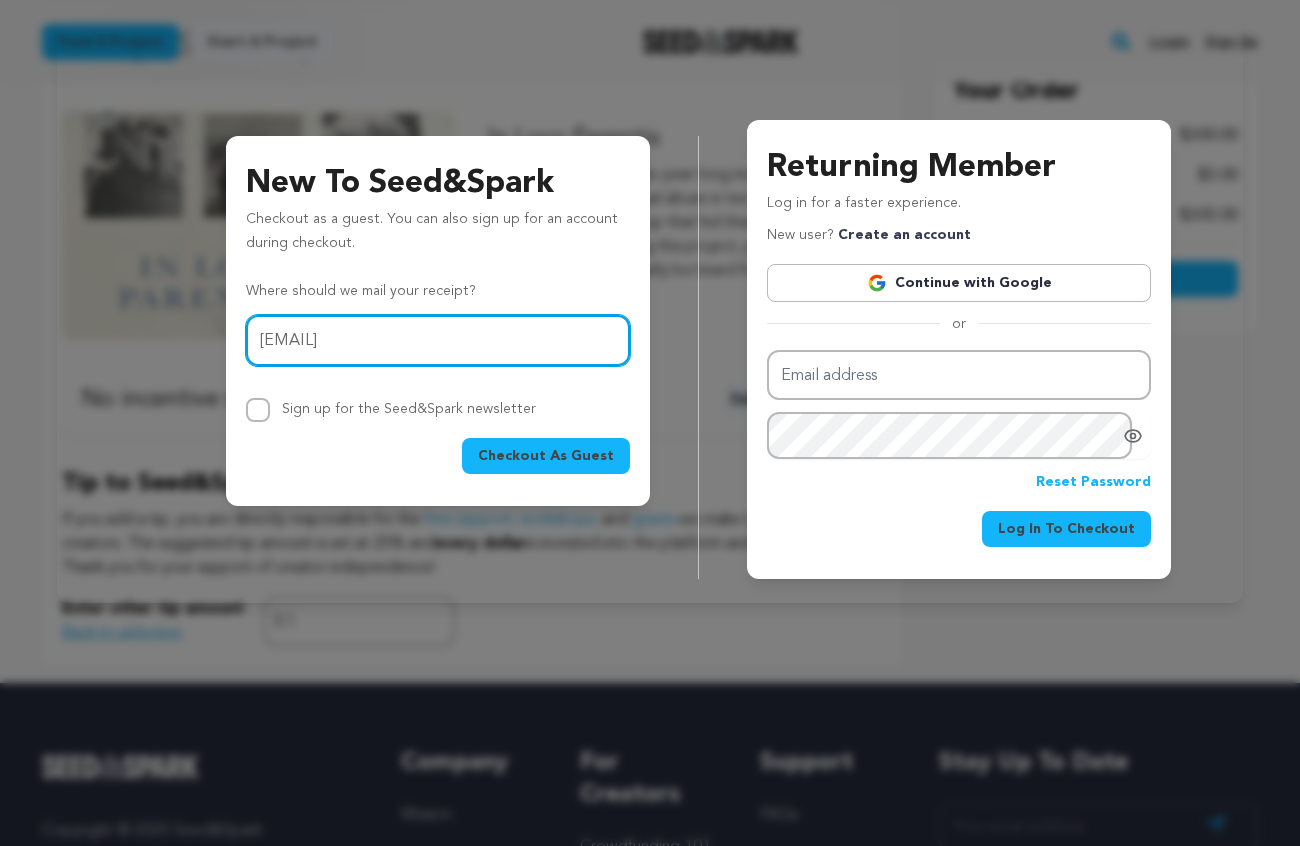 type on "averychellman@gmail.com" 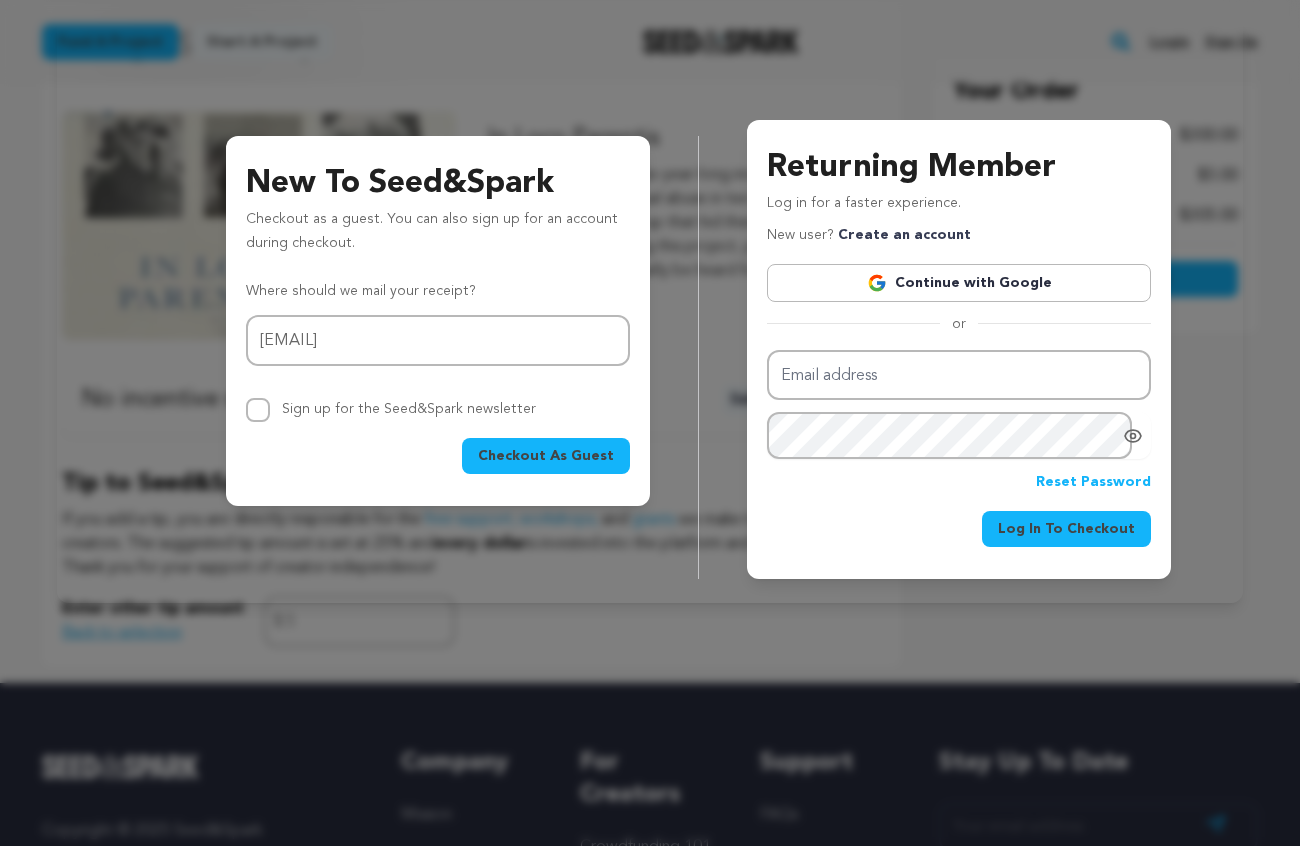 click on "Checkout As Guest" at bounding box center [546, 456] 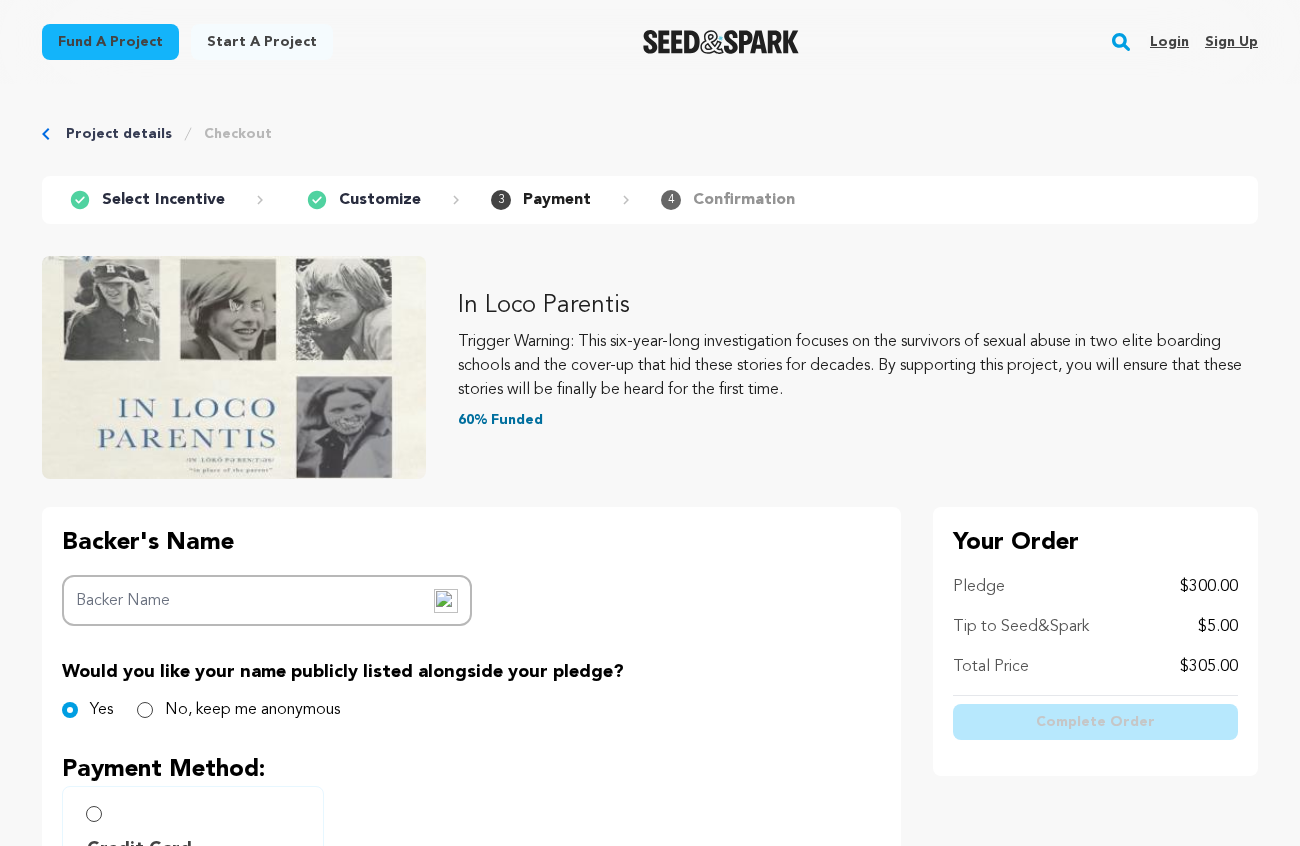 scroll, scrollTop: 0, scrollLeft: 0, axis: both 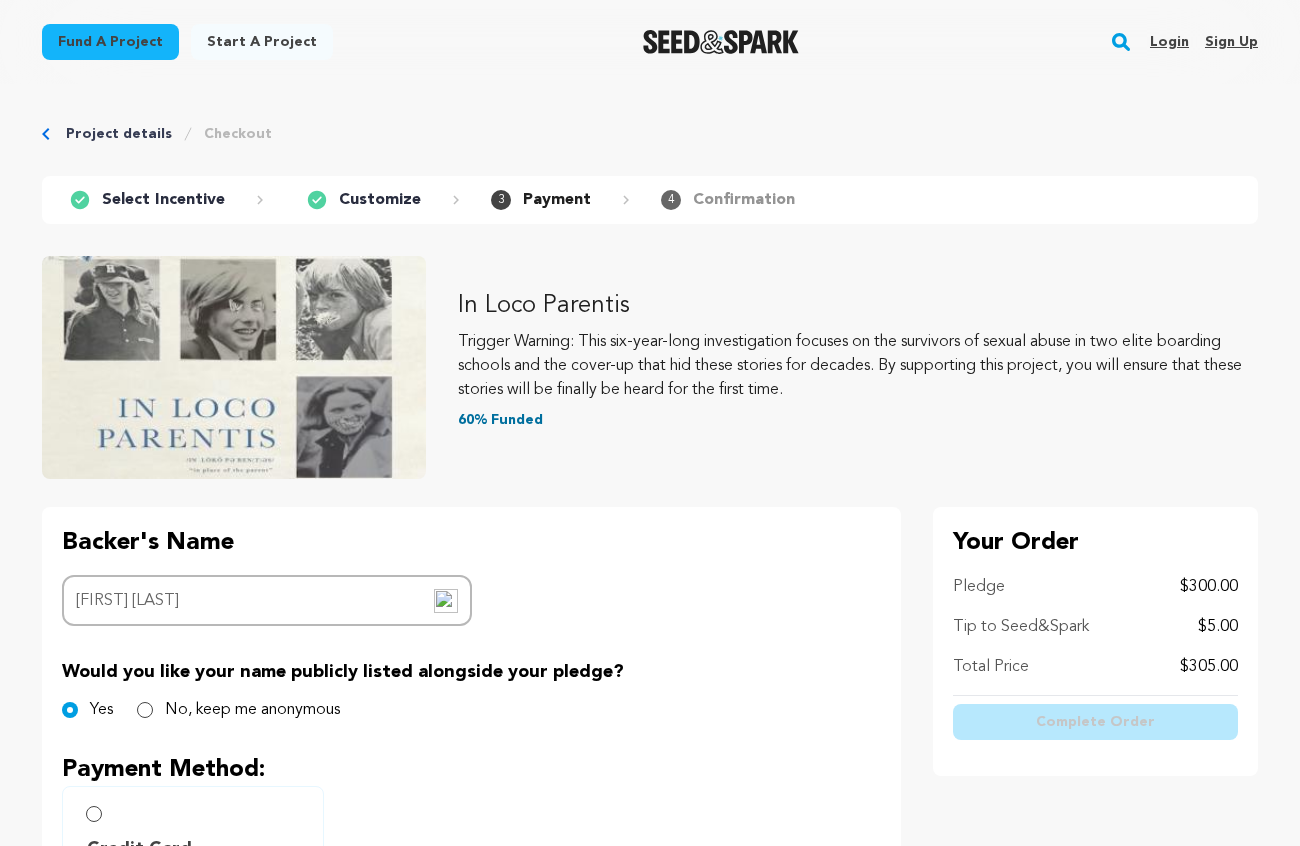 type on "[FIRST] [LAST]" 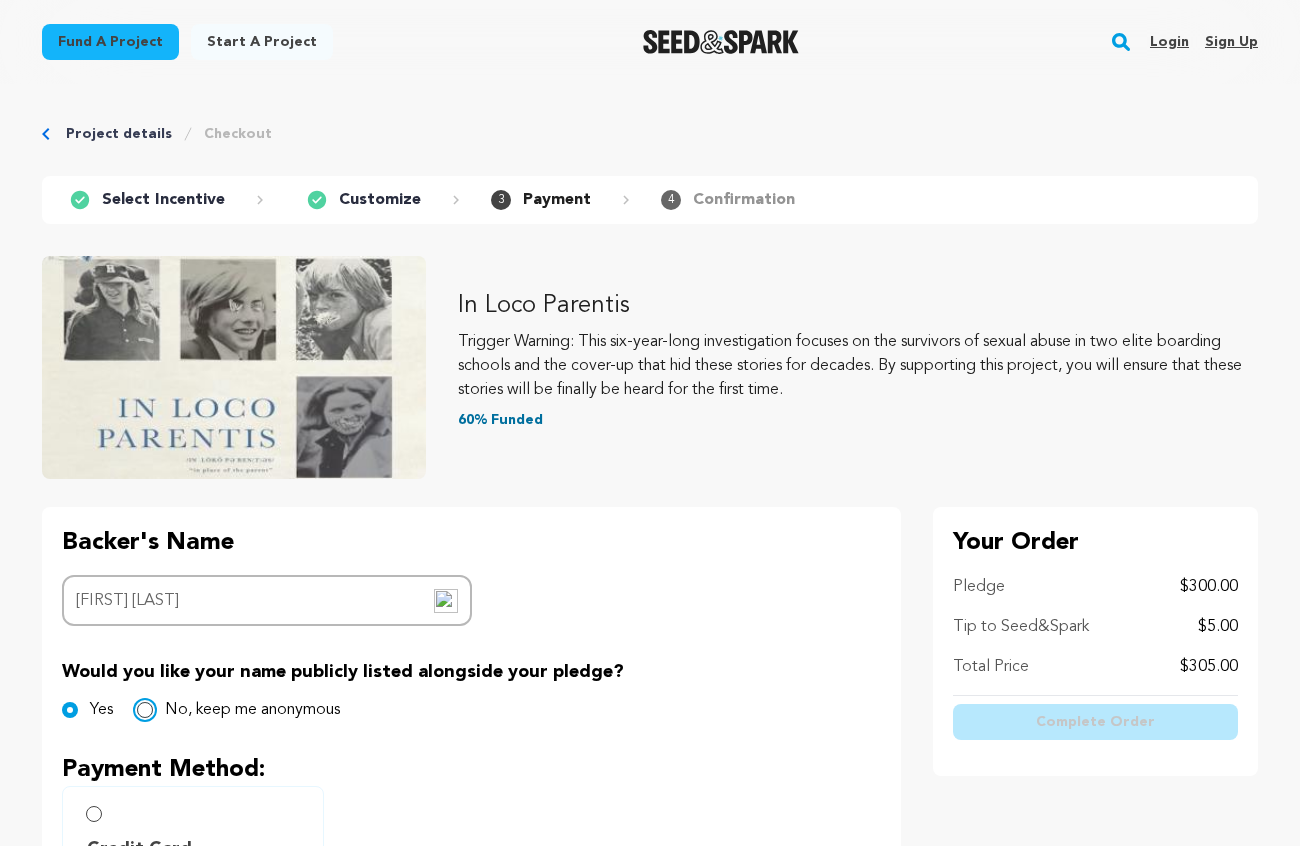 click on "No, keep me anonymous" at bounding box center (145, 710) 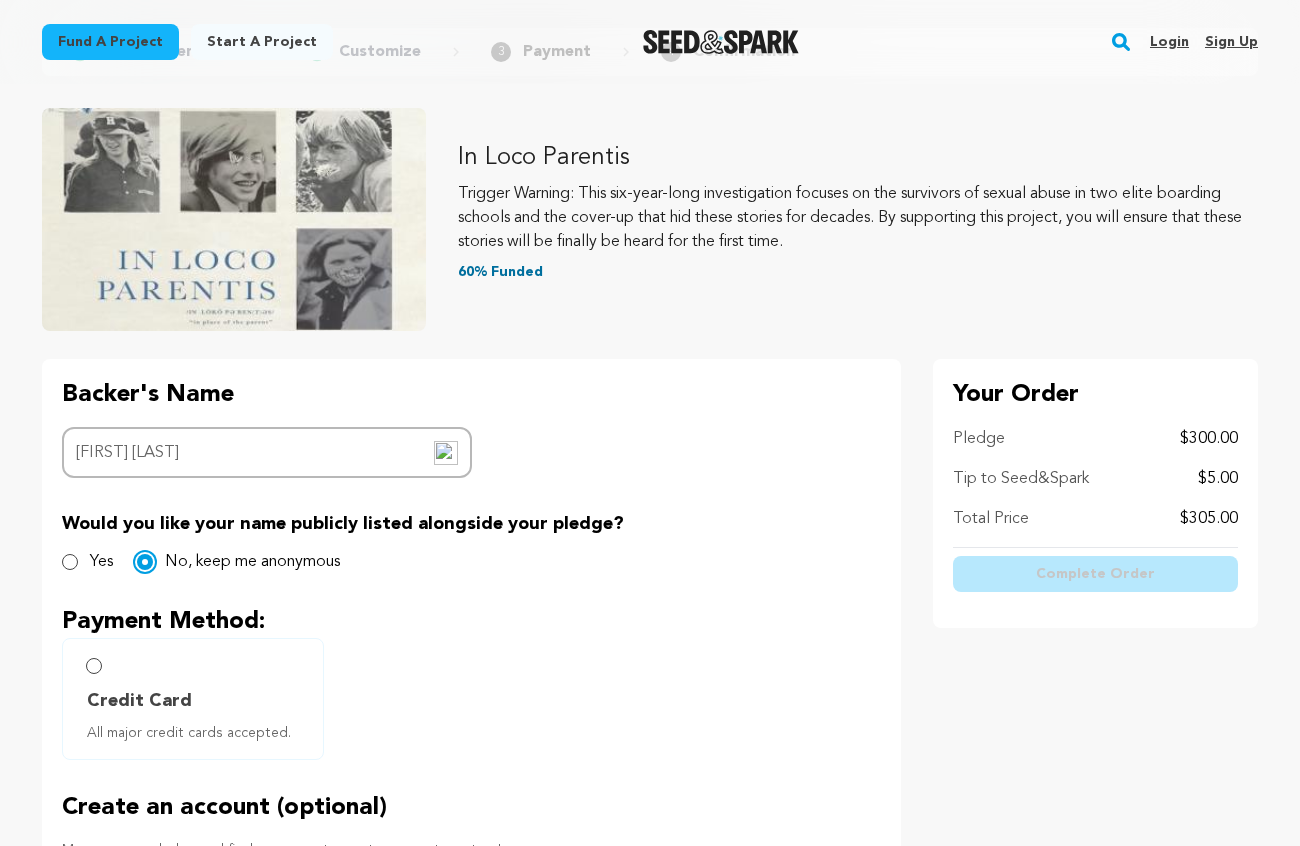 scroll, scrollTop: 298, scrollLeft: 0, axis: vertical 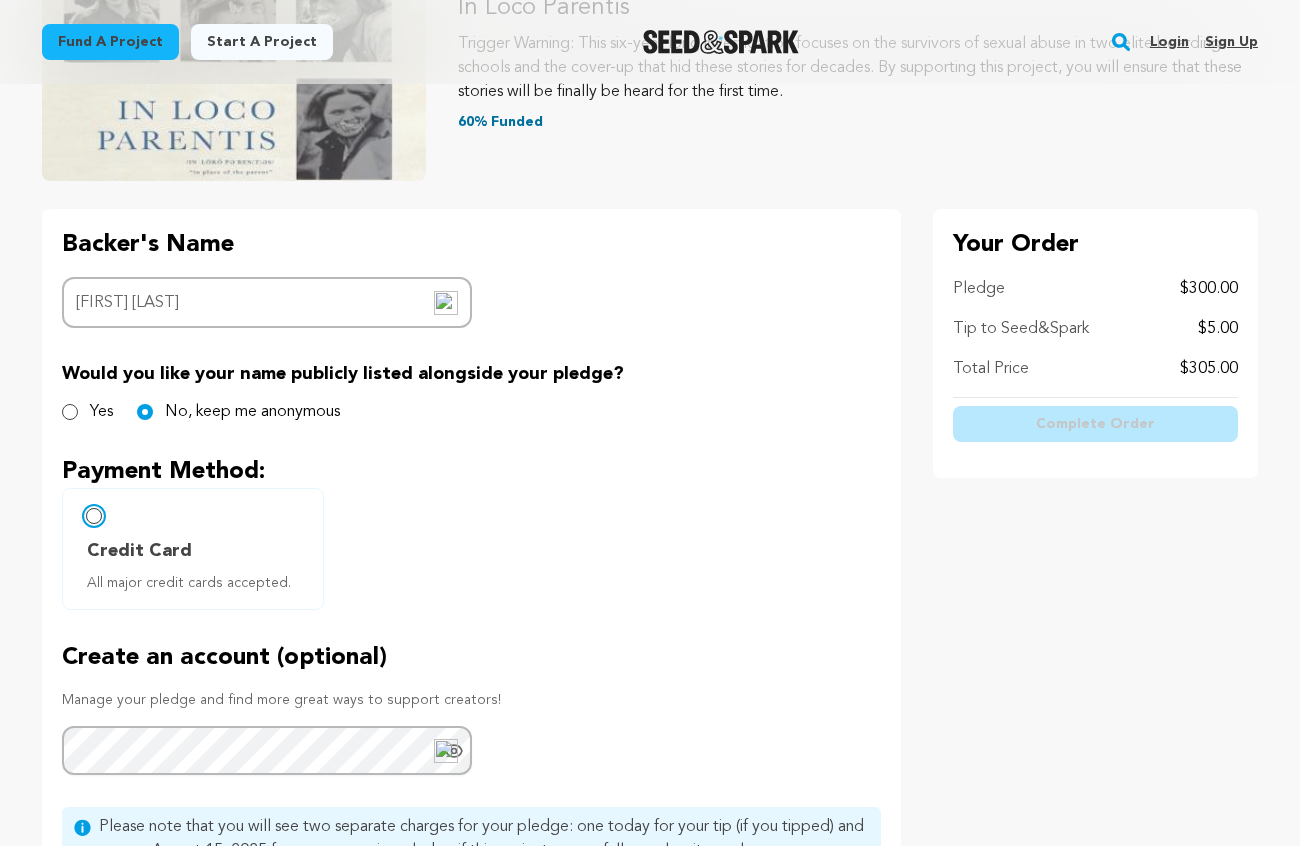 click on "Credit Card
All major credit cards accepted." at bounding box center (94, 516) 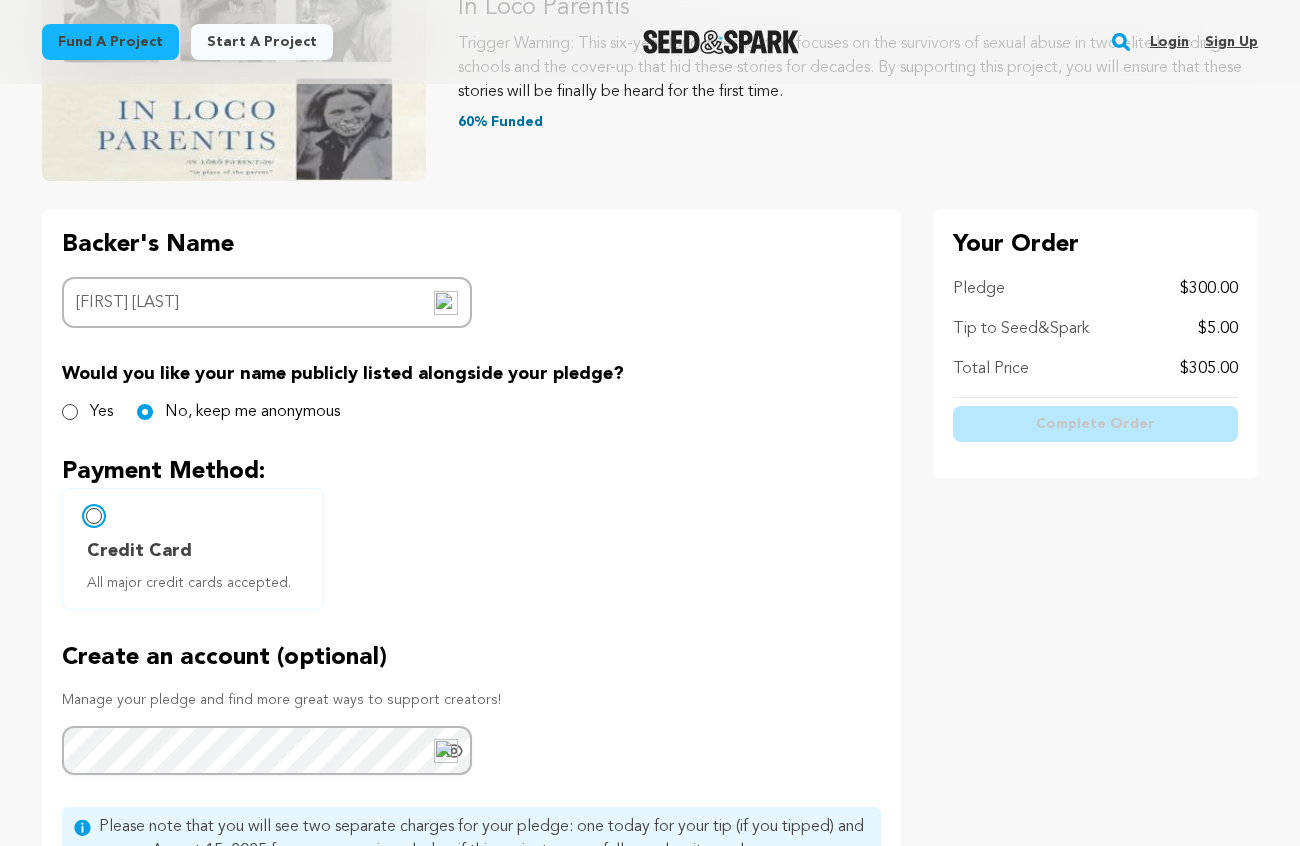 radio on "false" 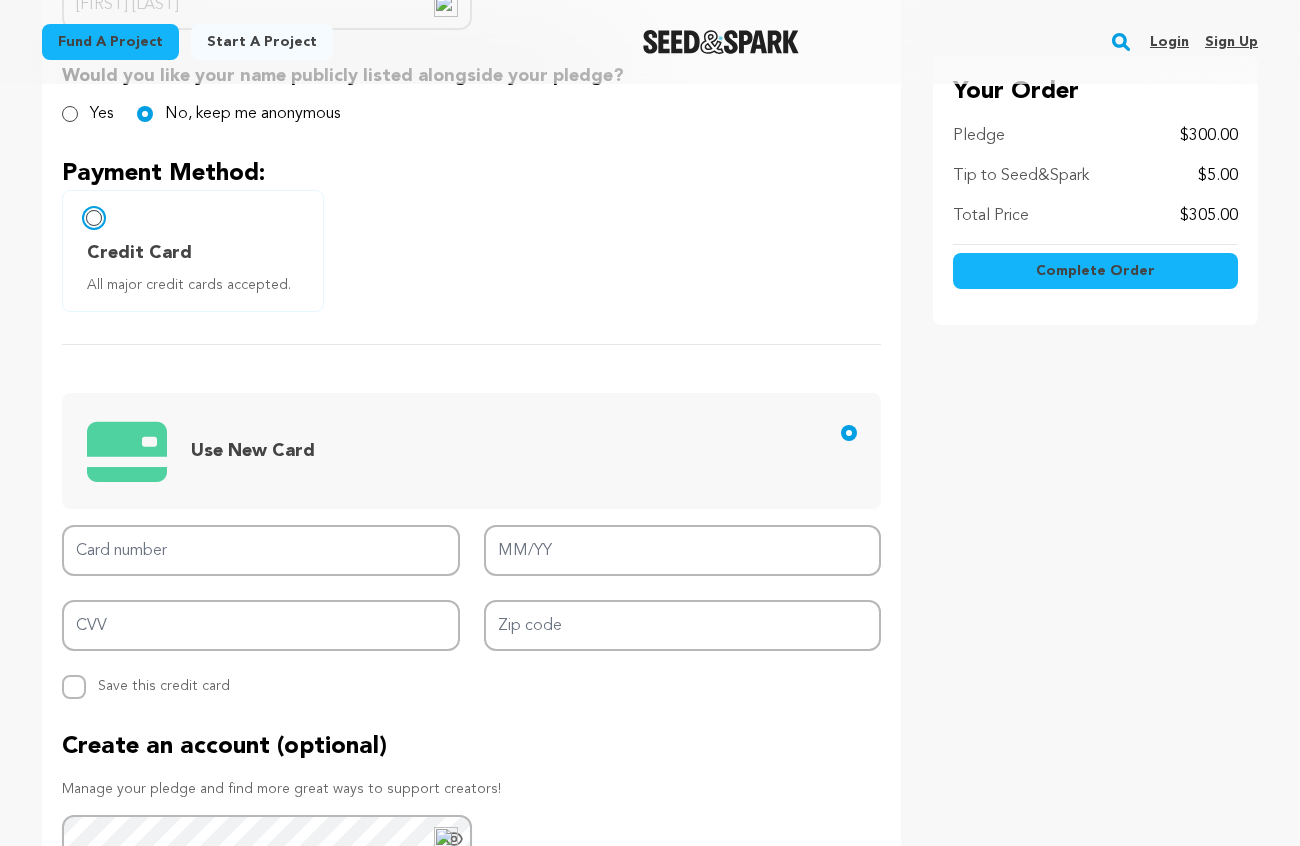 scroll, scrollTop: 625, scrollLeft: 0, axis: vertical 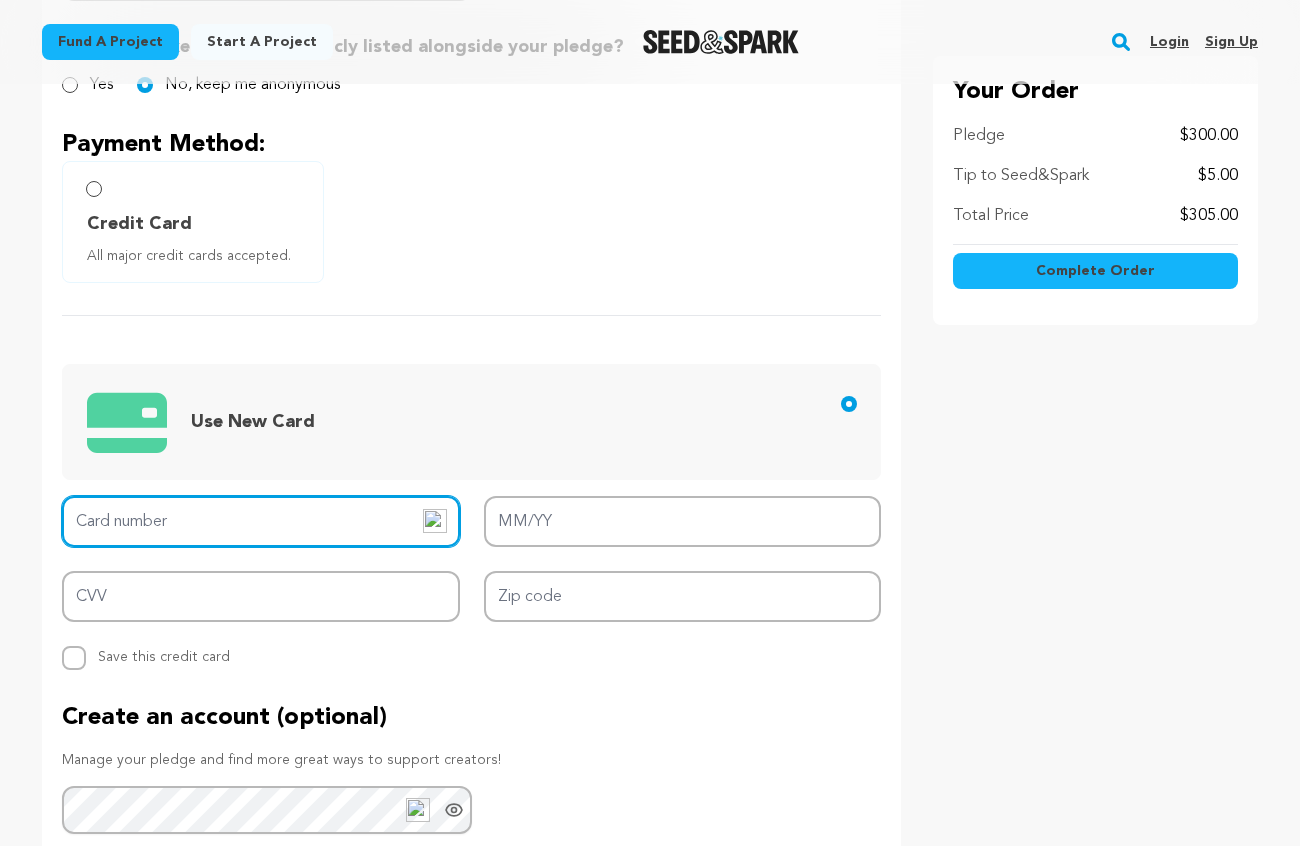 click on "Card number" at bounding box center (261, 521) 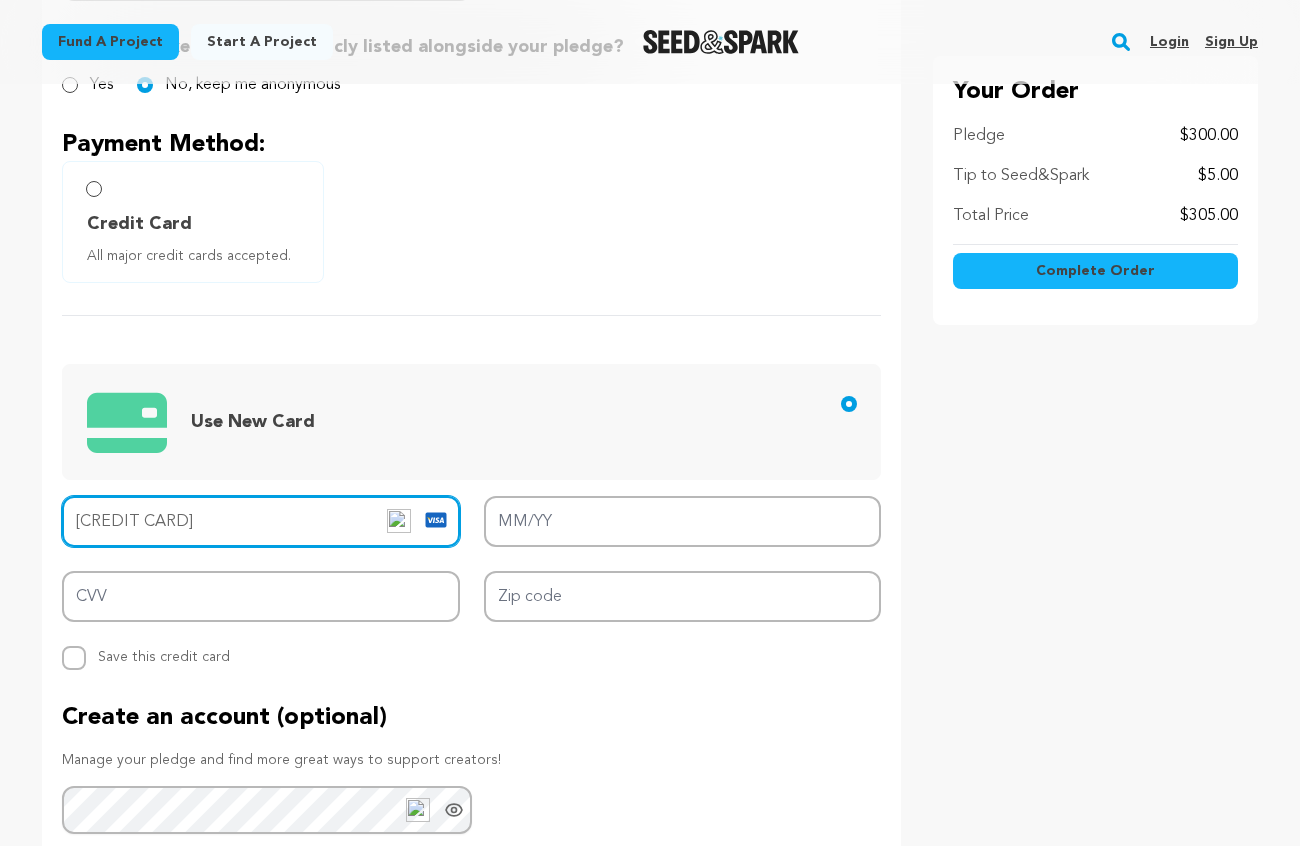 type on "[CREDIT CARD]" 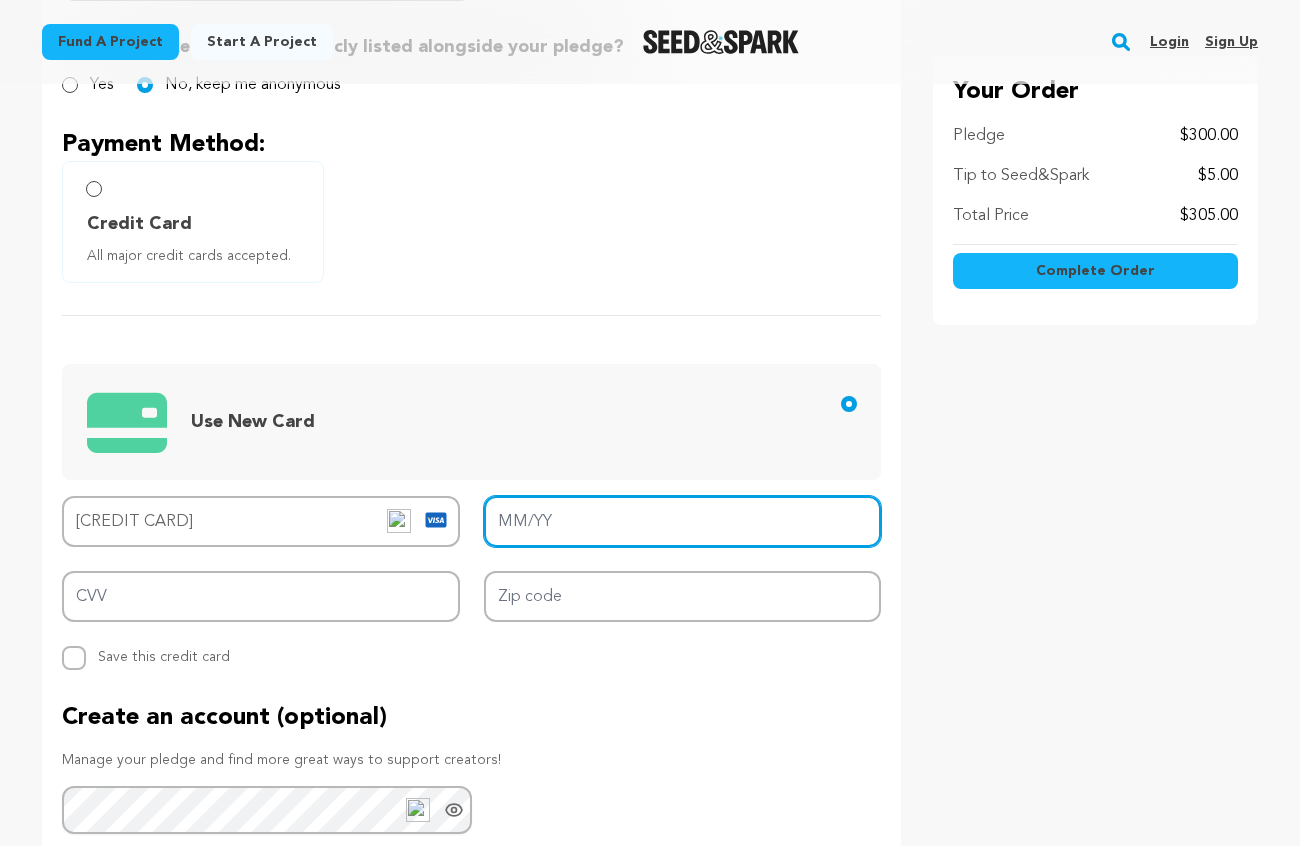 click on "MM/YY" at bounding box center (683, 521) 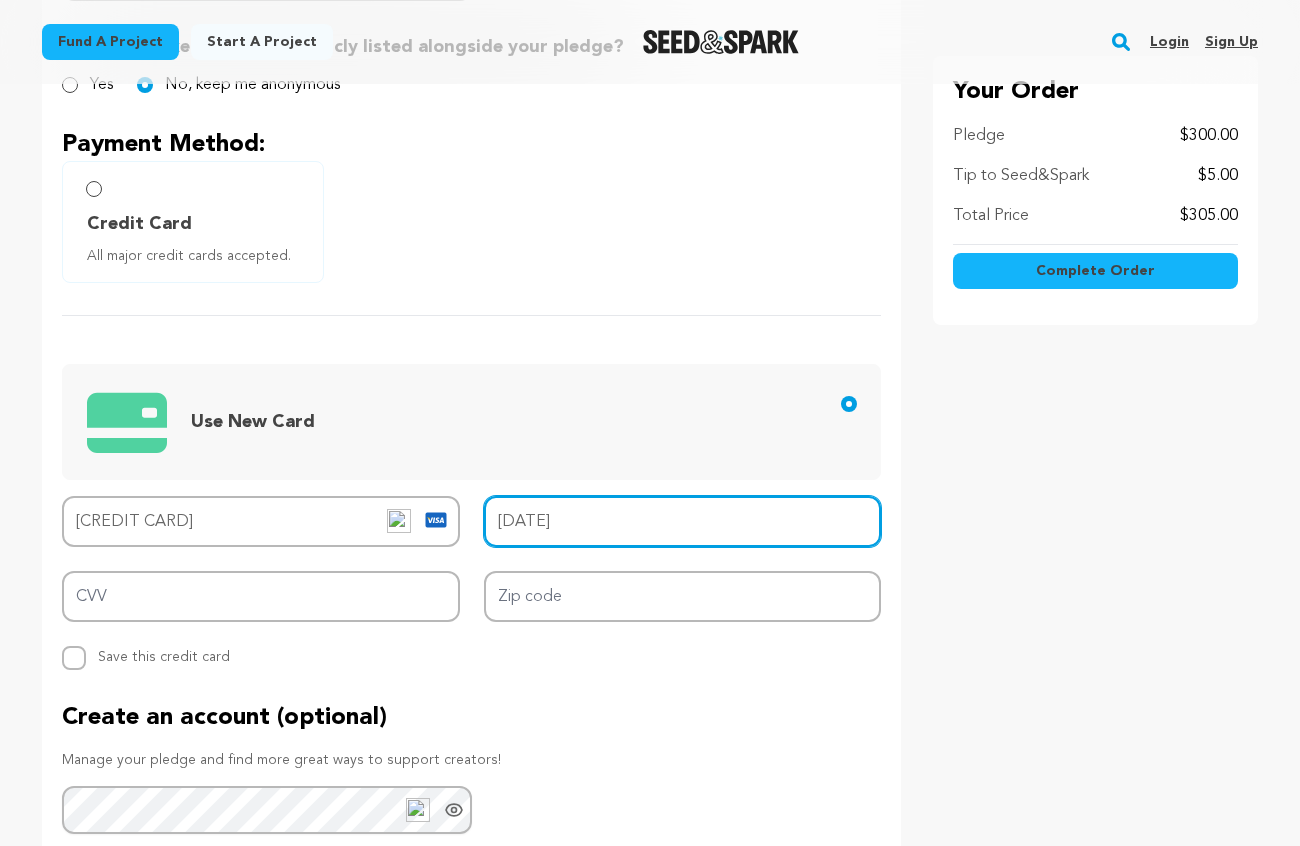 type on "[DATE]" 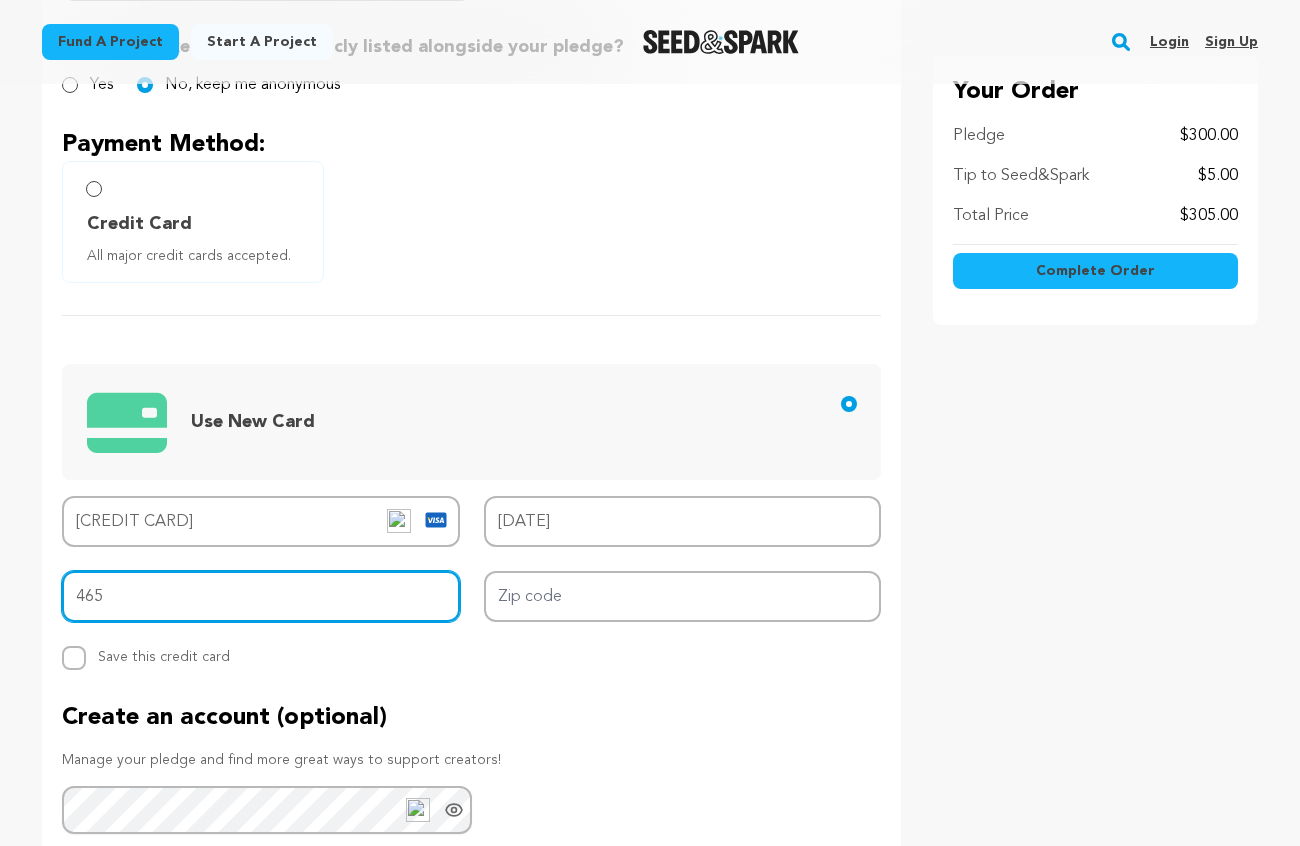 type on "465" 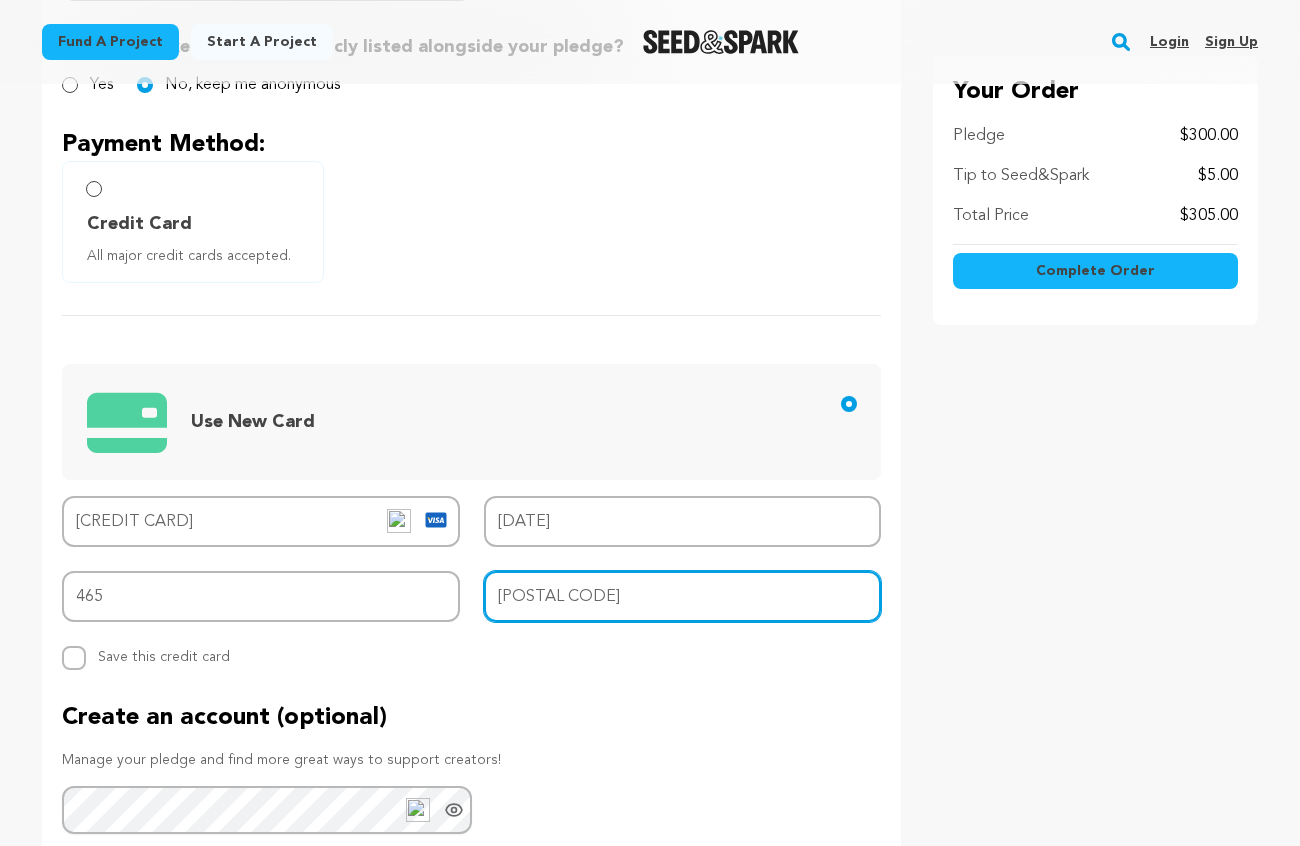 type on "[POSTAL CODE]" 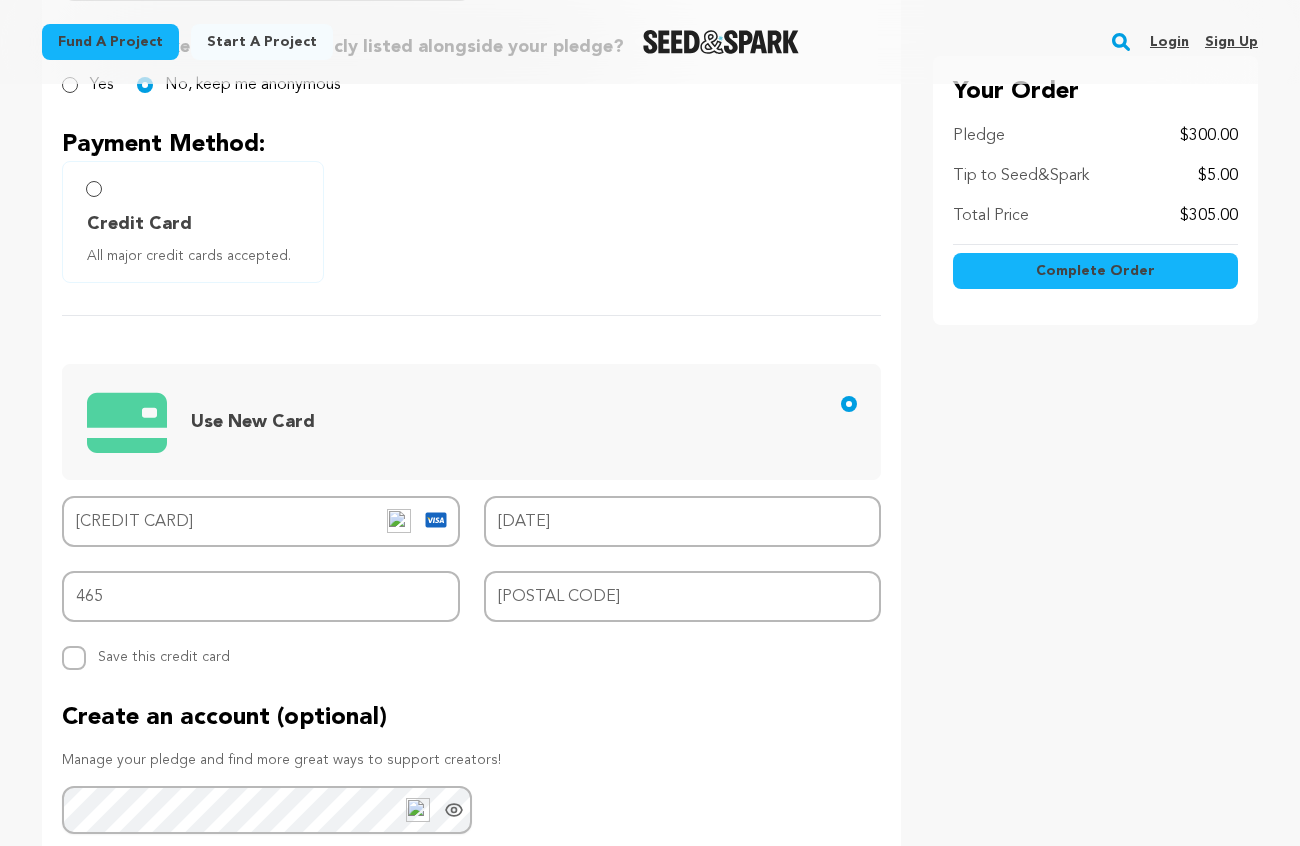 click on "Create an account
(optional)
Manage your pledge and find
more great ways to support creators!
Password" at bounding box center [471, 768] 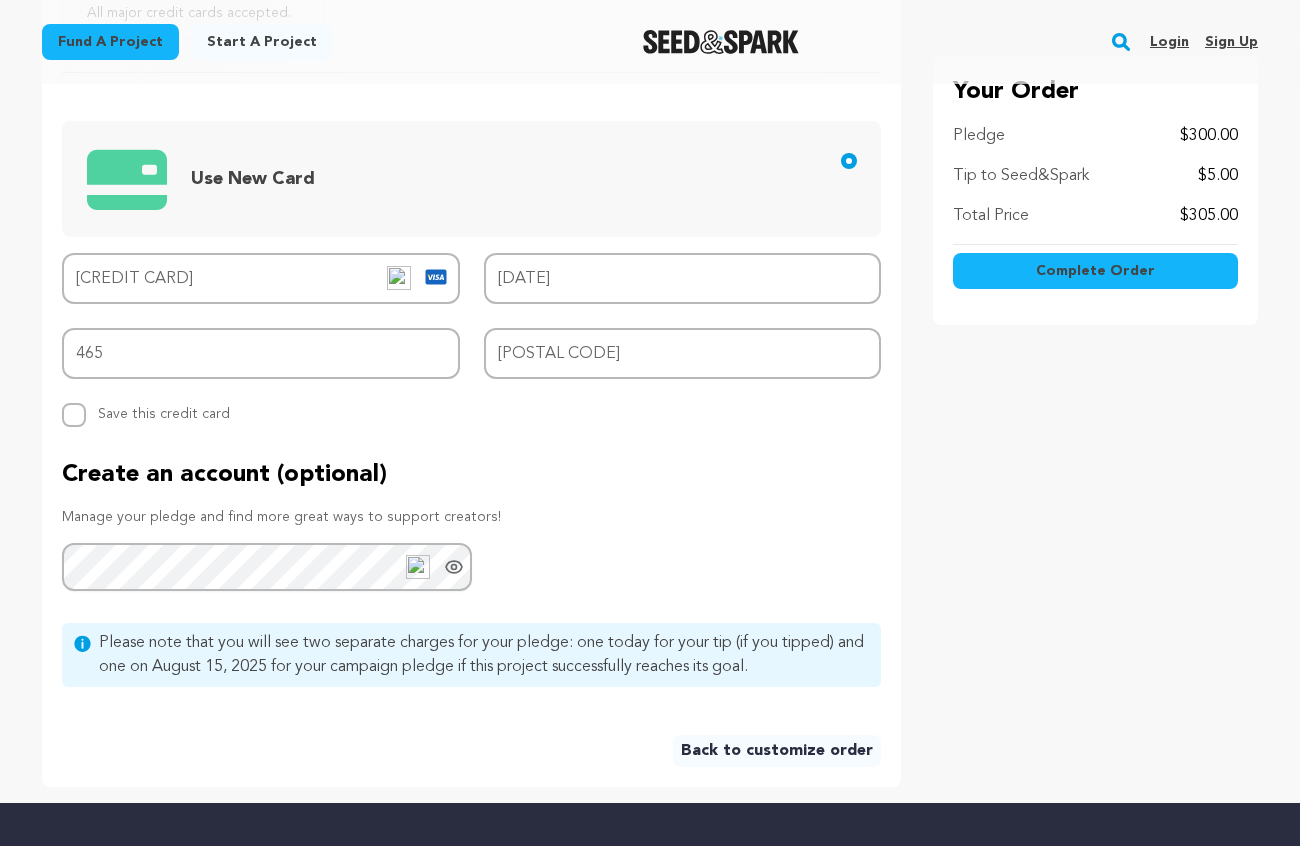 scroll, scrollTop: 869, scrollLeft: 0, axis: vertical 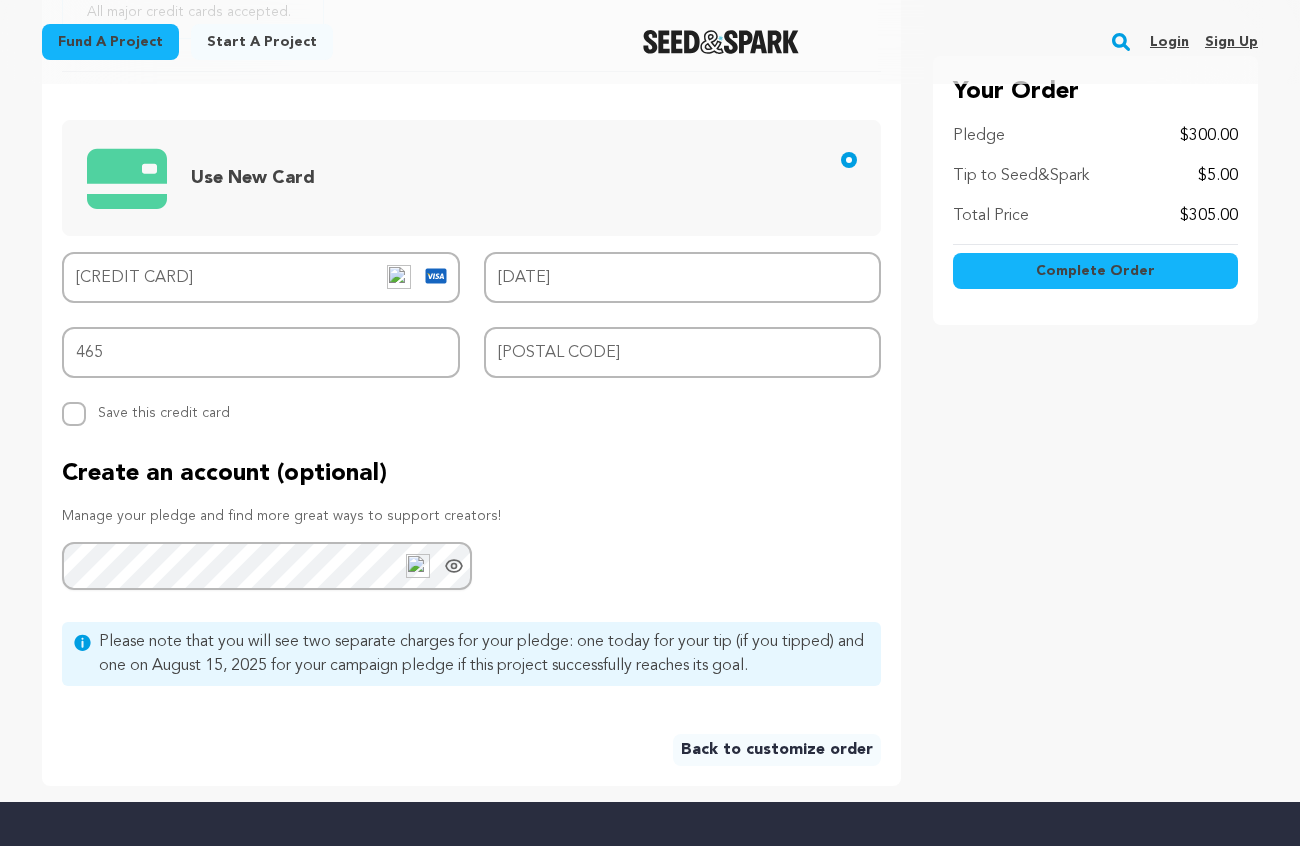 click on "Create an account
(optional)" at bounding box center [471, 474] 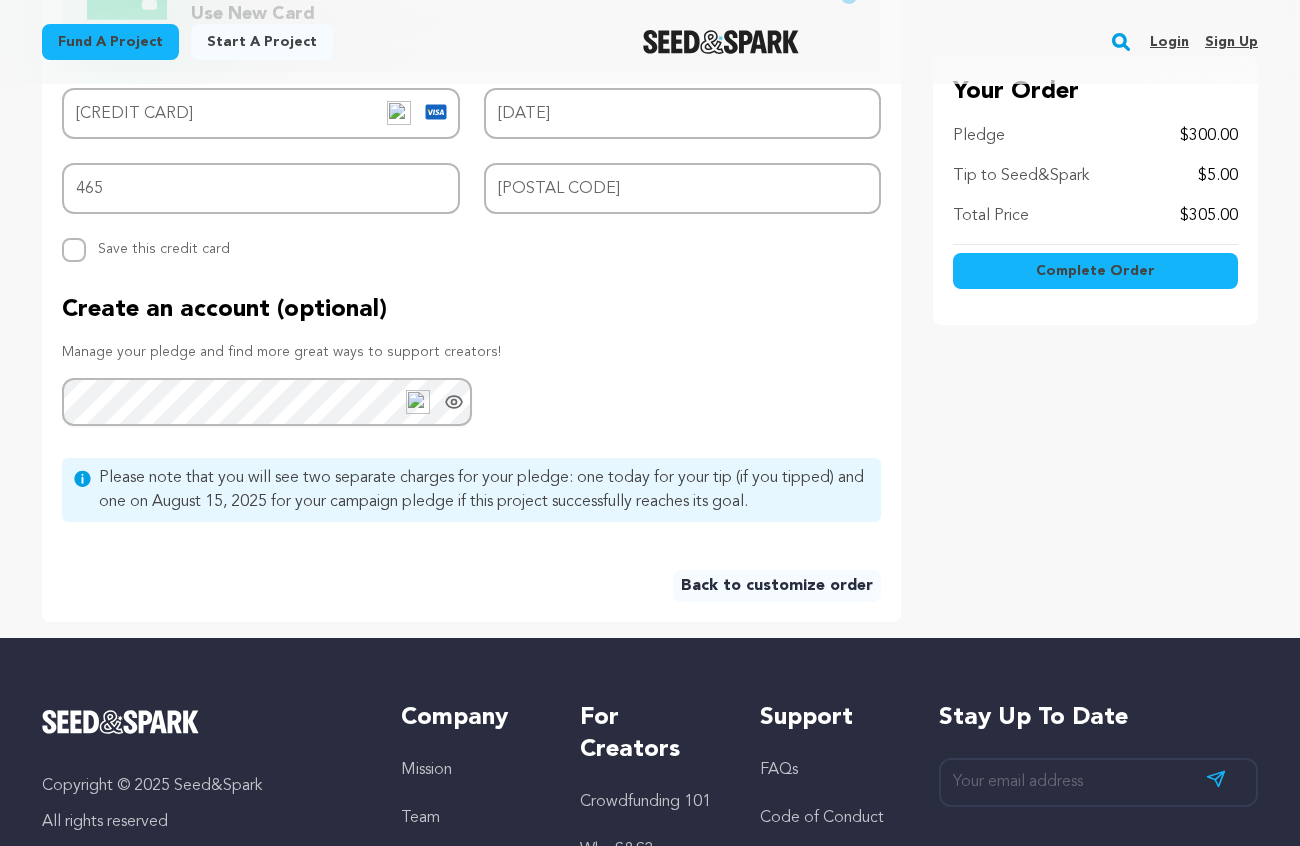 scroll, scrollTop: 1045, scrollLeft: 0, axis: vertical 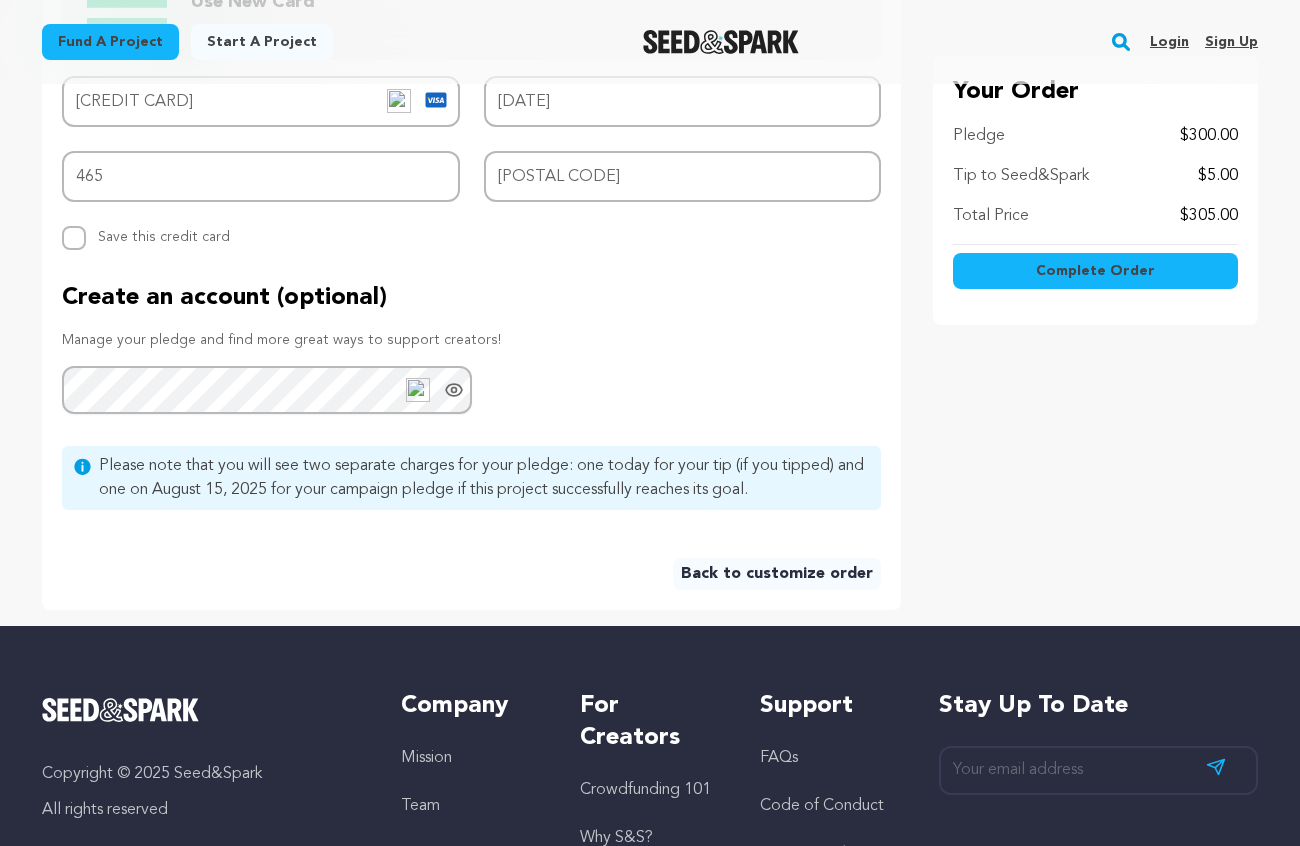 click on "Complete Order" at bounding box center (1095, 271) 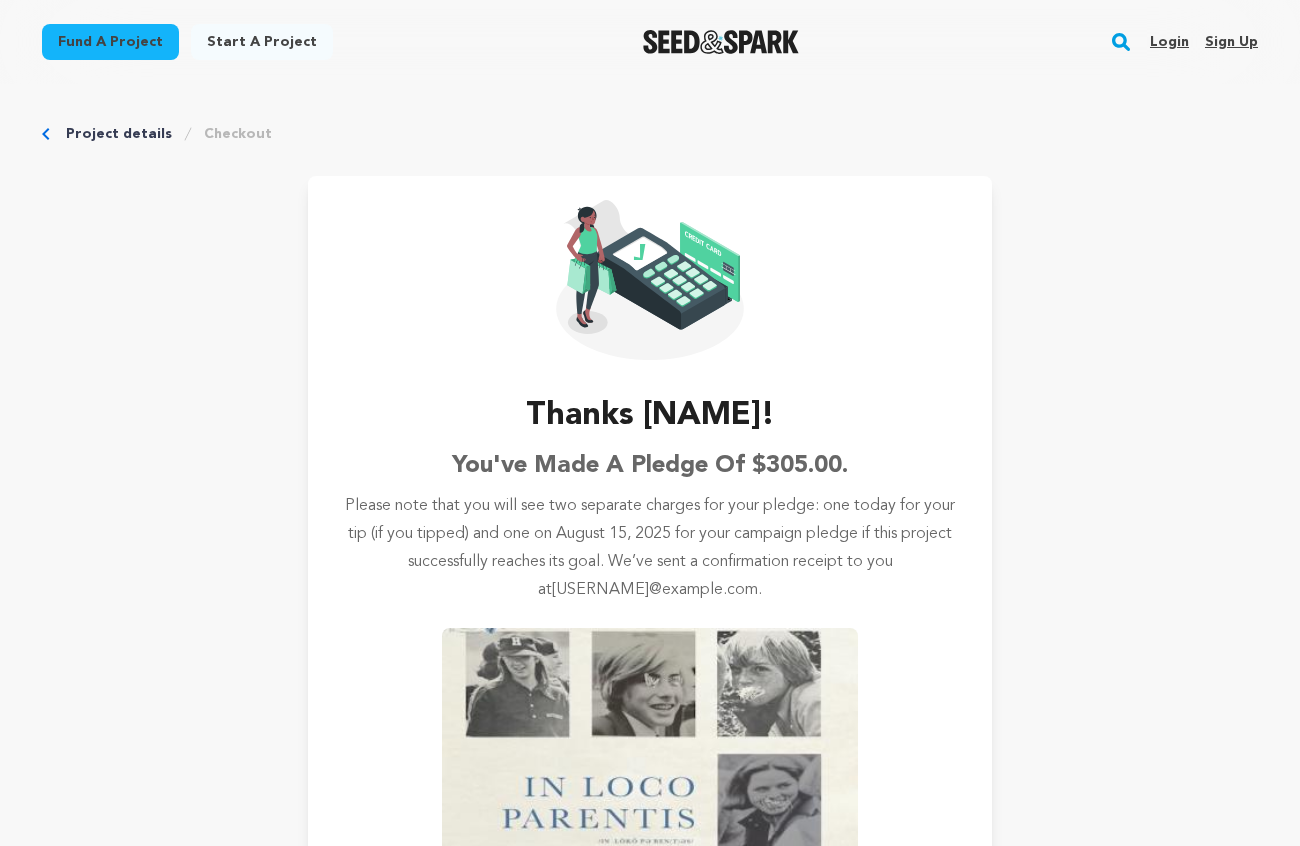 scroll, scrollTop: 0, scrollLeft: 0, axis: both 